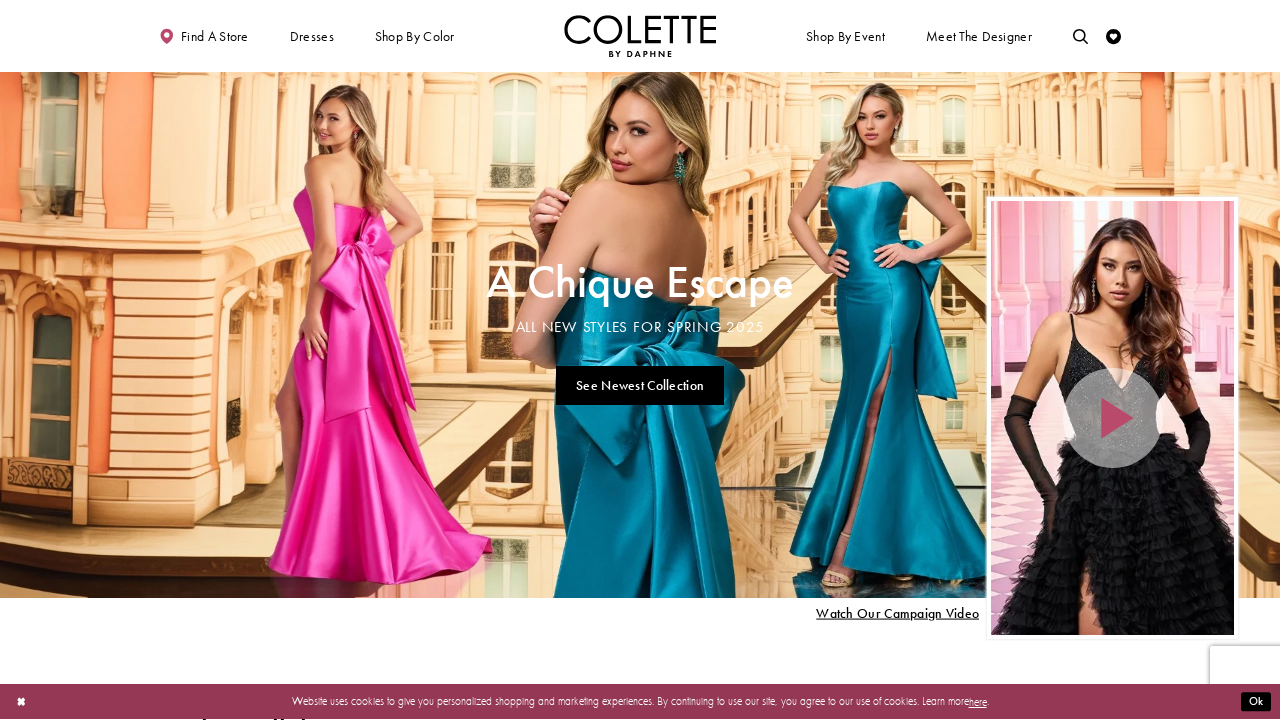 scroll, scrollTop: 0, scrollLeft: 0, axis: both 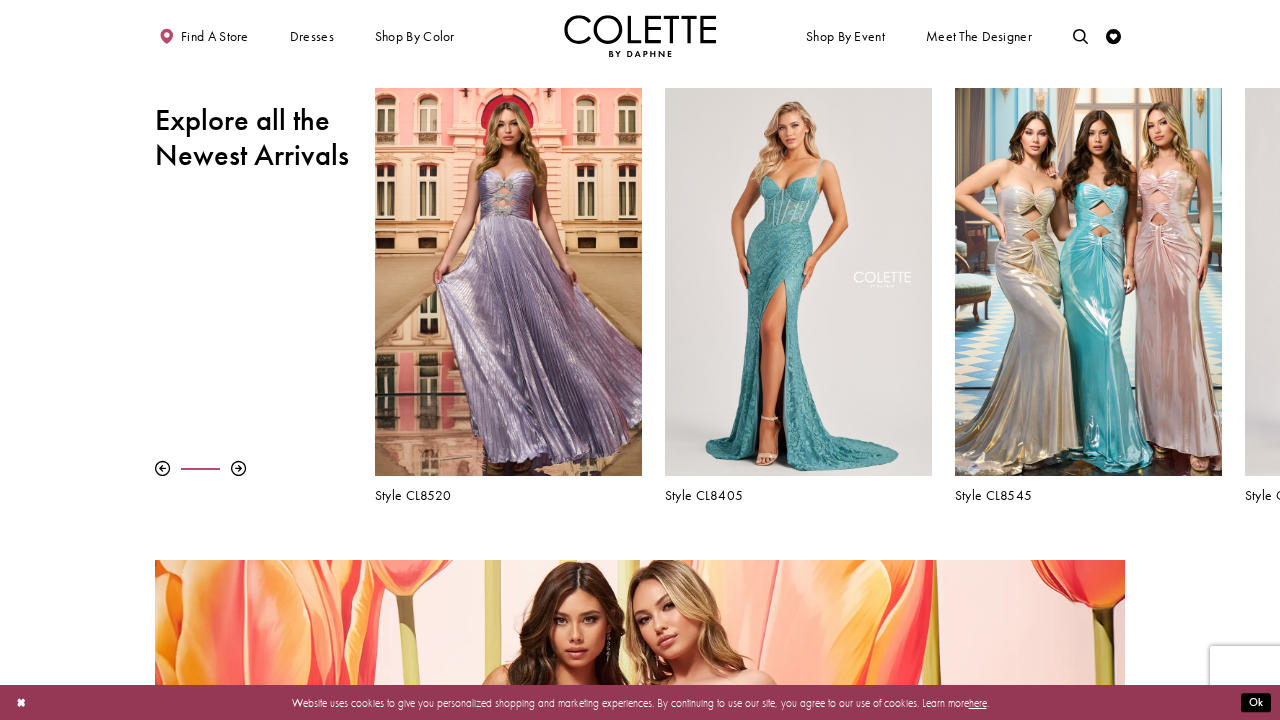 click on "Explore all the  Newest Arrivals" at bounding box center [253, 138] 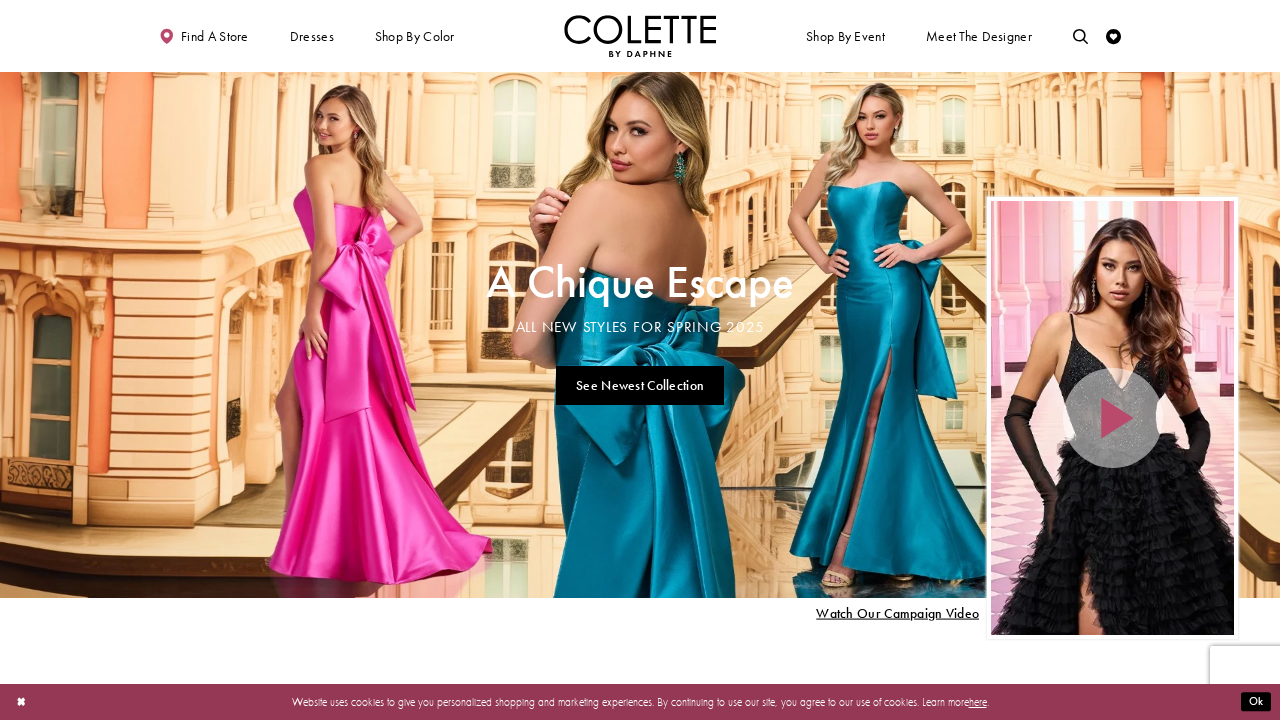 scroll, scrollTop: 0, scrollLeft: 0, axis: both 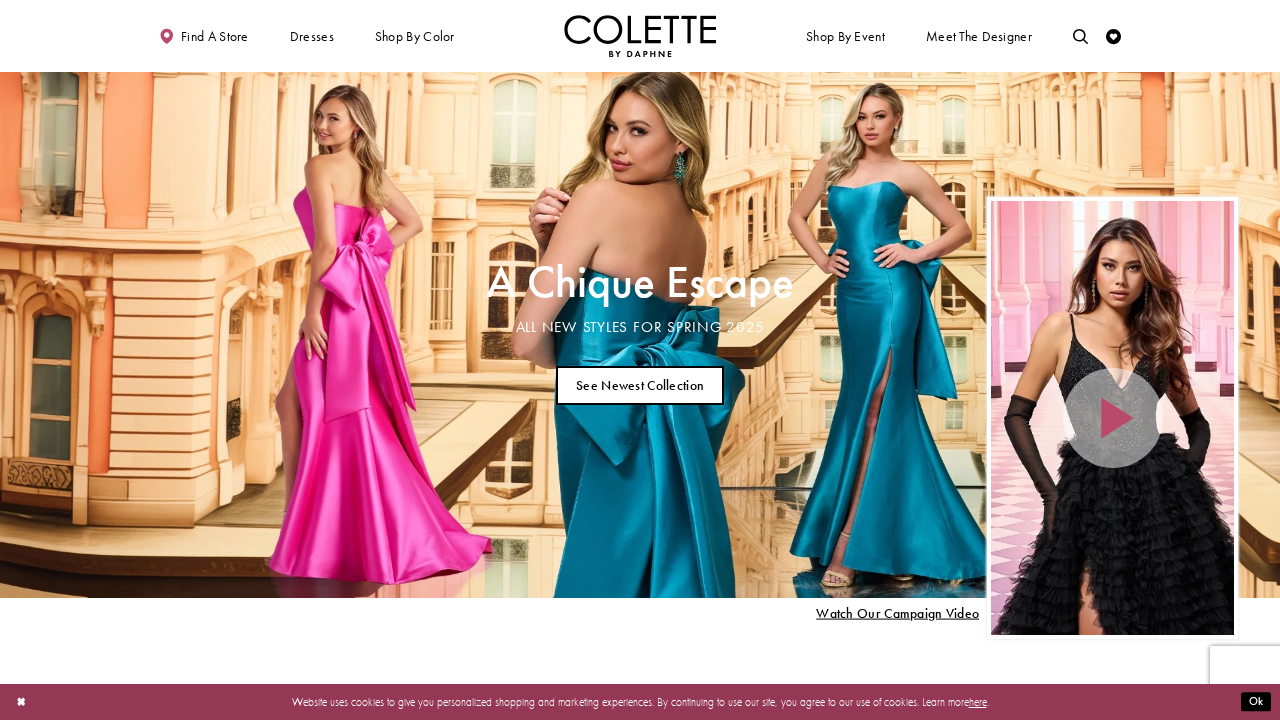 click on "See Newest Collection" at bounding box center (640, 385) 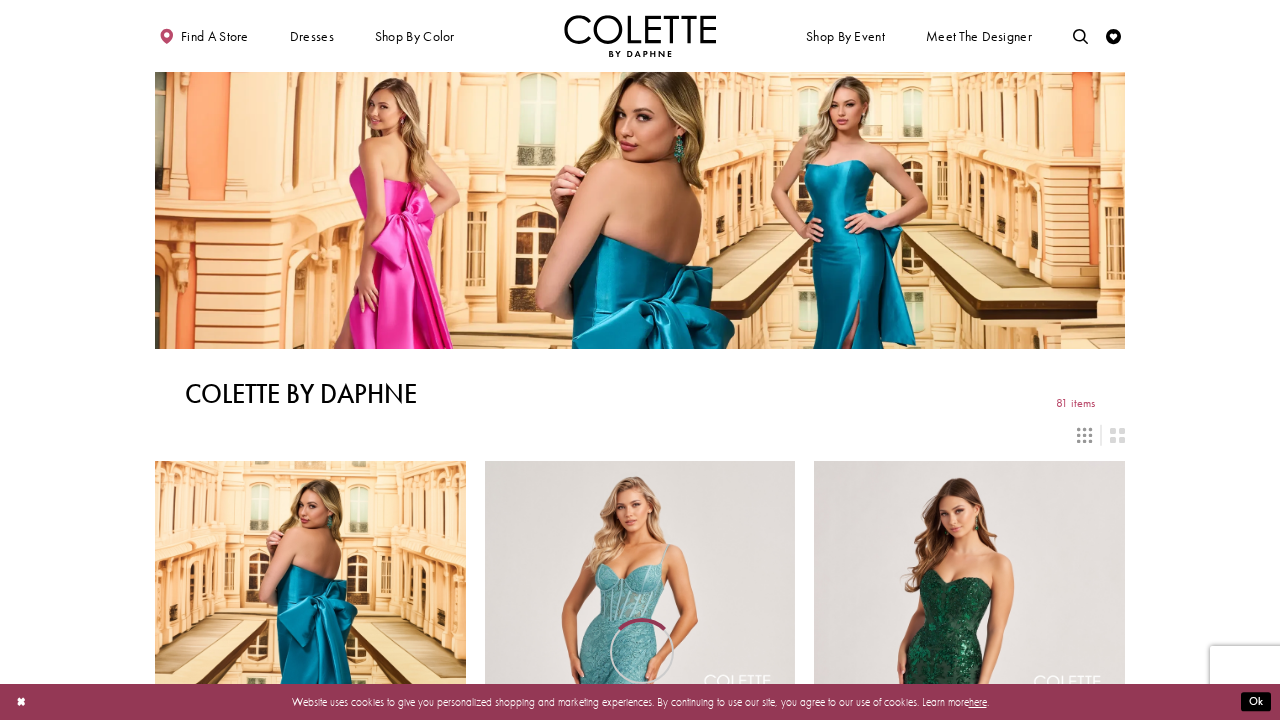 scroll, scrollTop: 0, scrollLeft: 0, axis: both 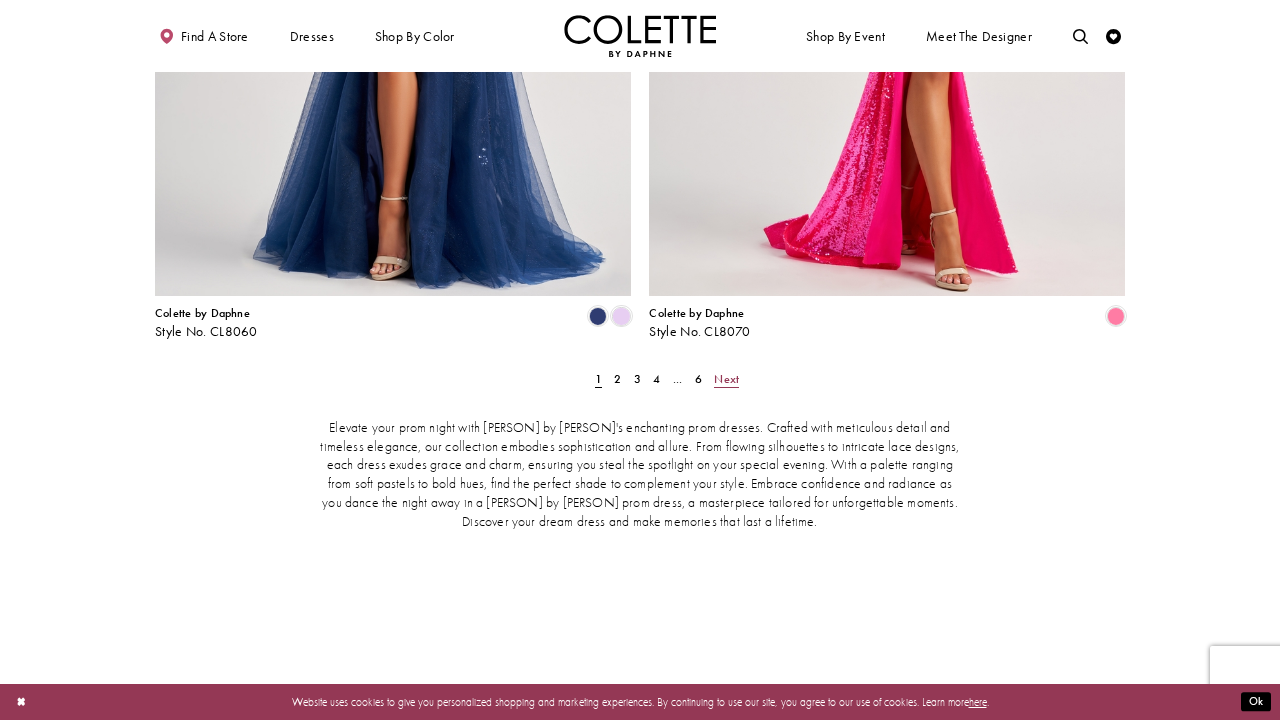 click on "Next" at bounding box center (726, 379) 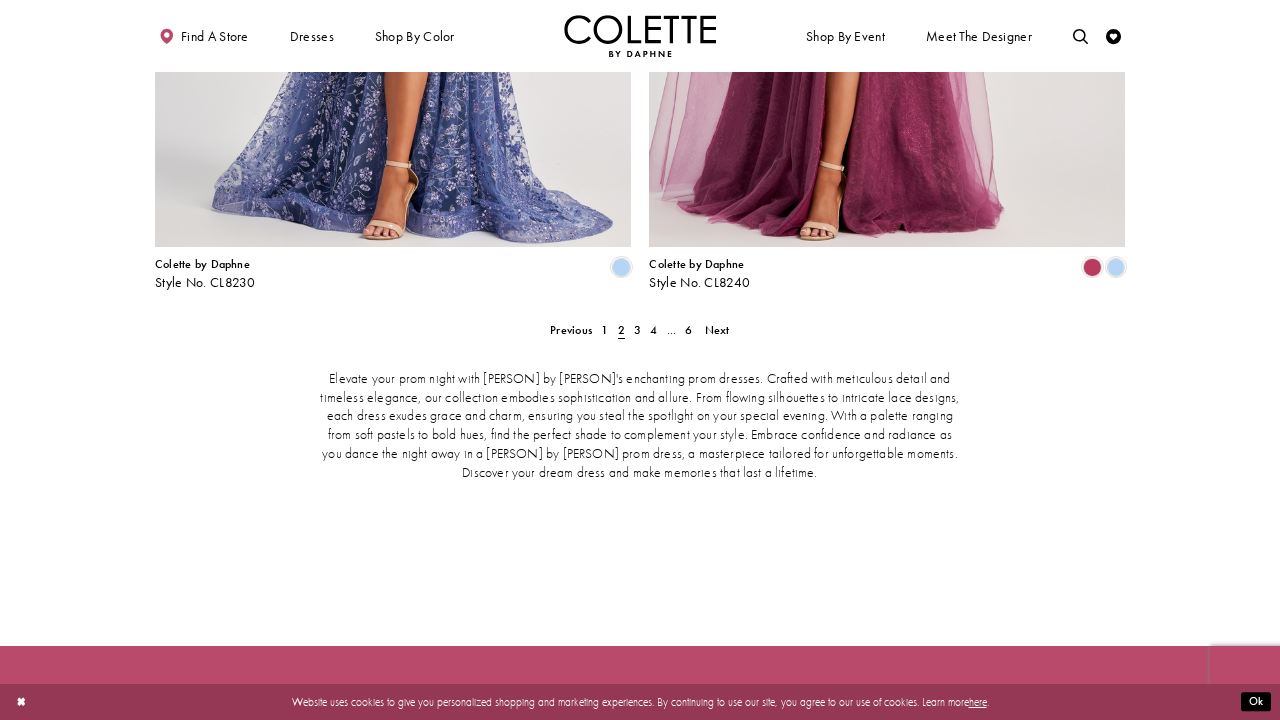 scroll, scrollTop: 3139, scrollLeft: 0, axis: vertical 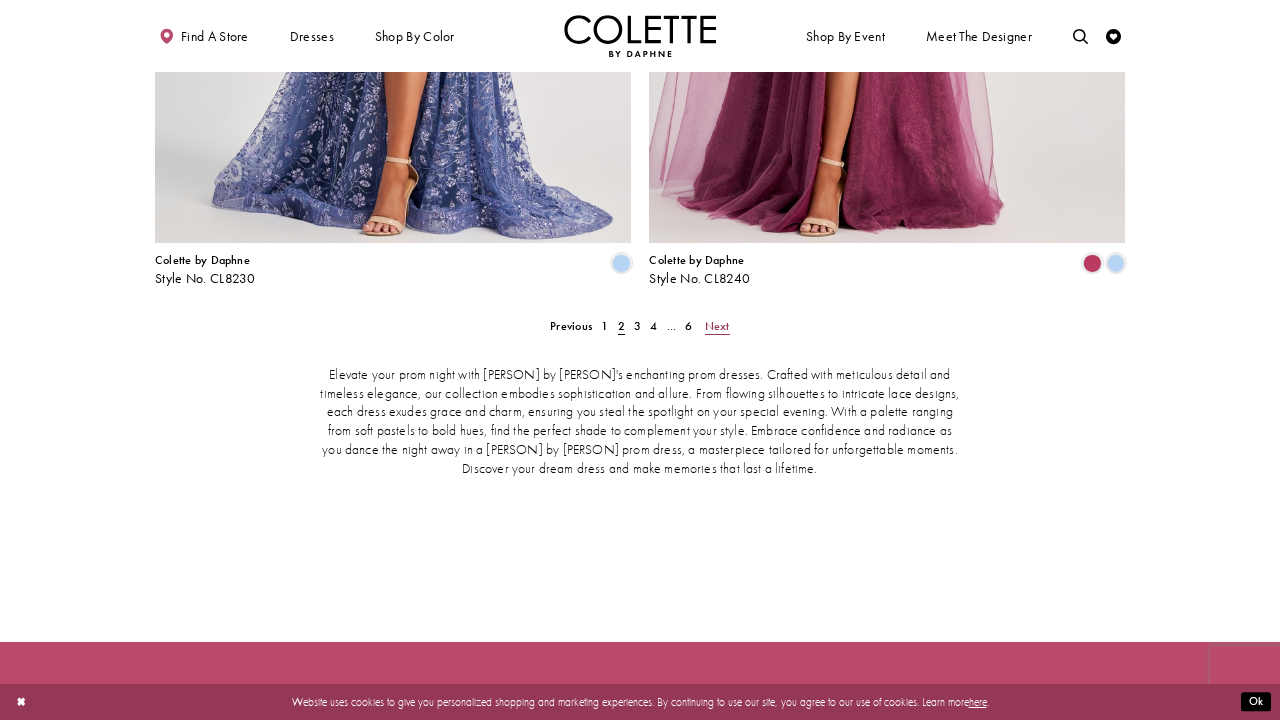 click on "Next" at bounding box center [717, 326] 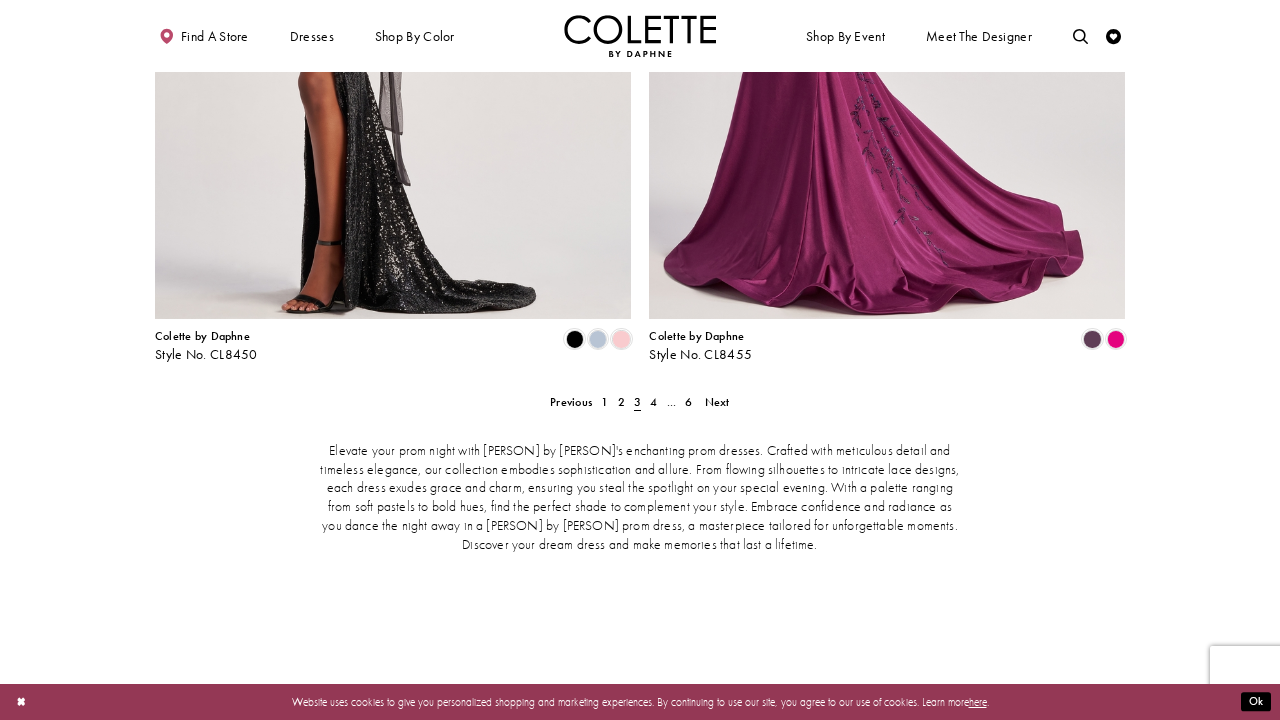 scroll, scrollTop: 3214, scrollLeft: 0, axis: vertical 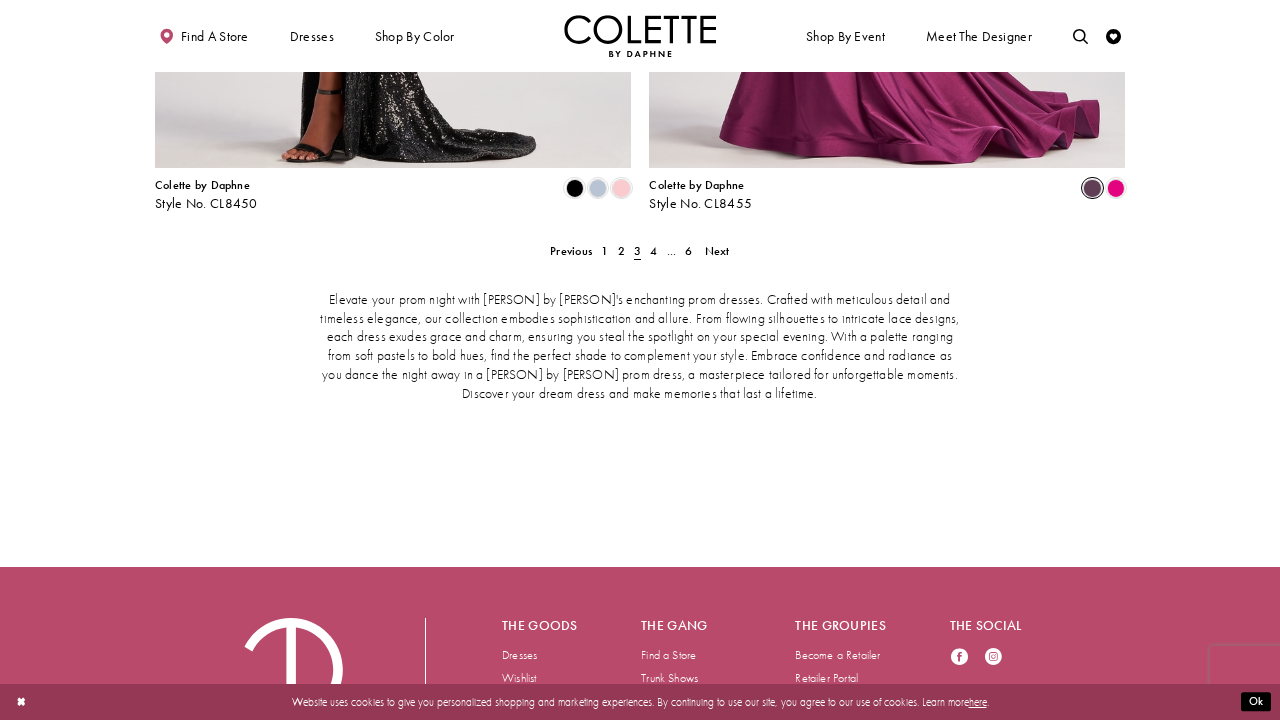 click at bounding box center (1092, 188) 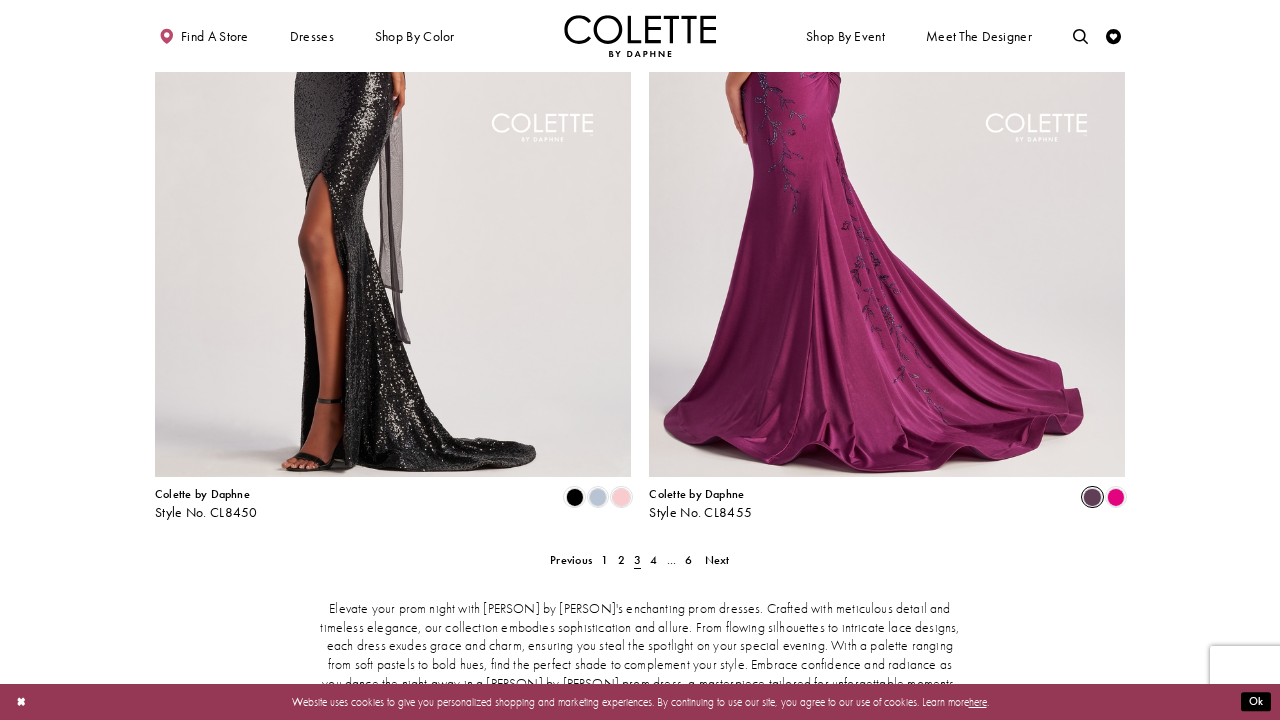 scroll, scrollTop: 2902, scrollLeft: 0, axis: vertical 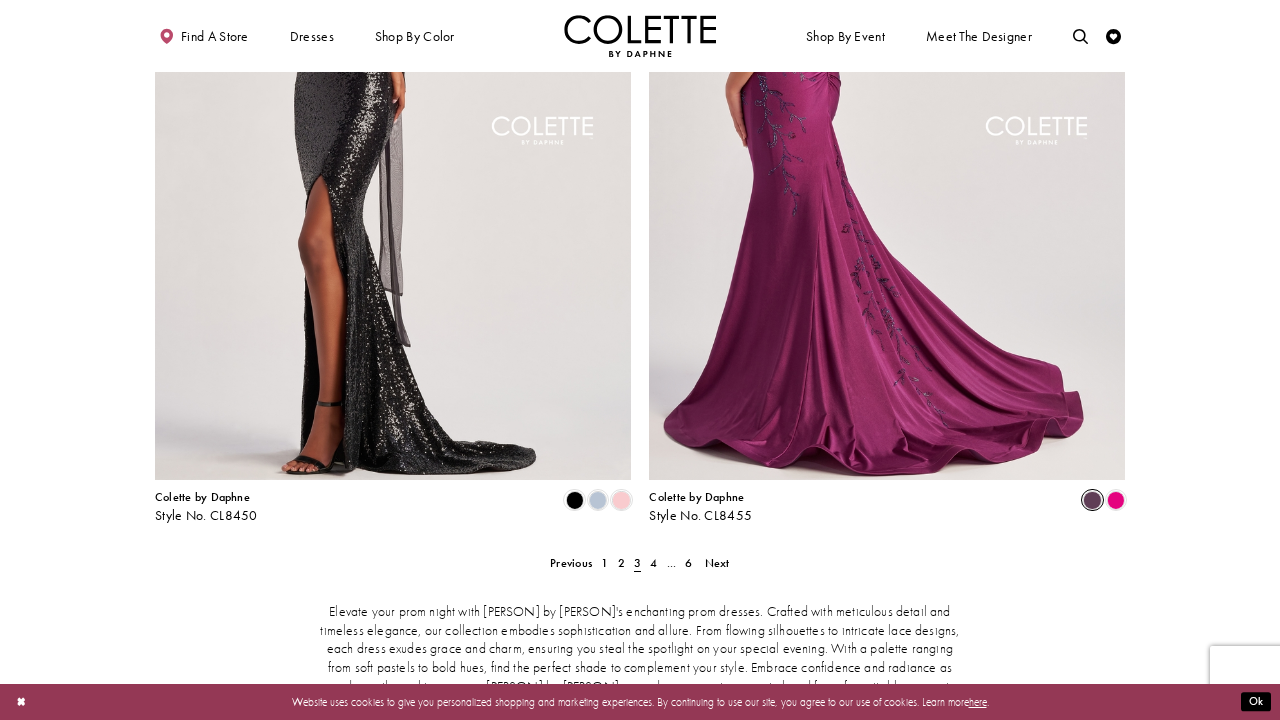 click at bounding box center (887, 134) 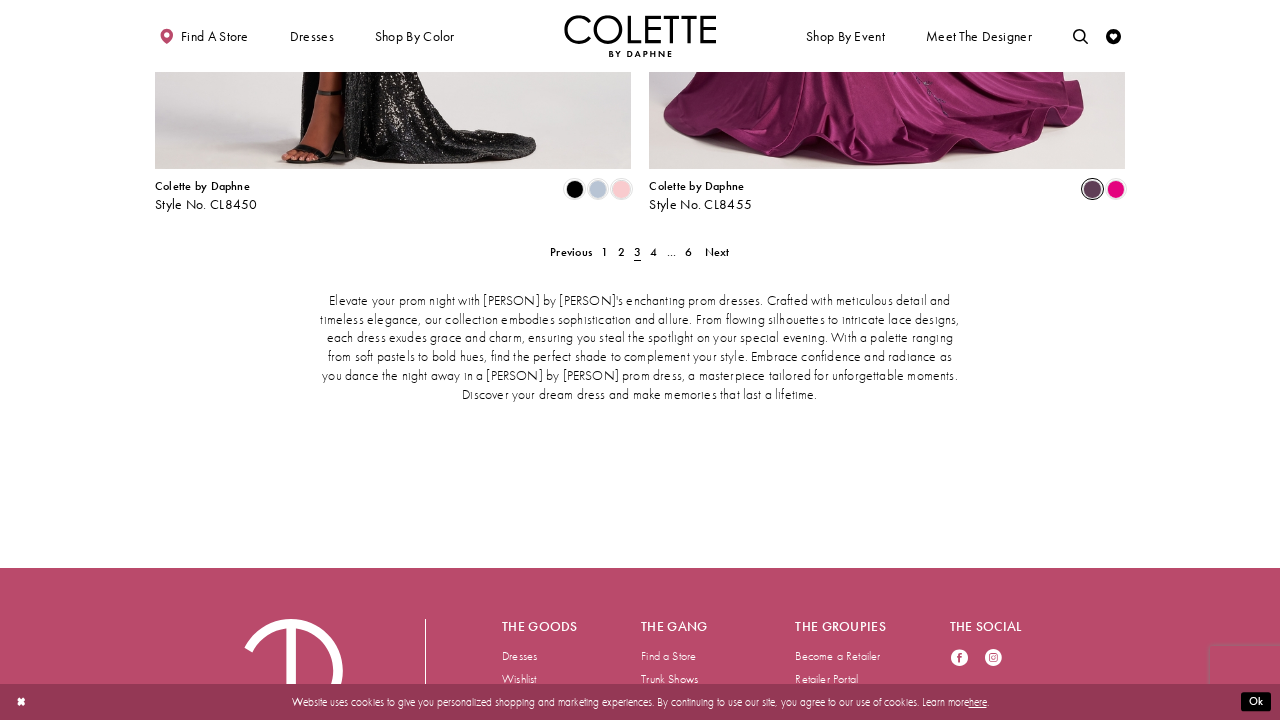 scroll, scrollTop: 3227, scrollLeft: 0, axis: vertical 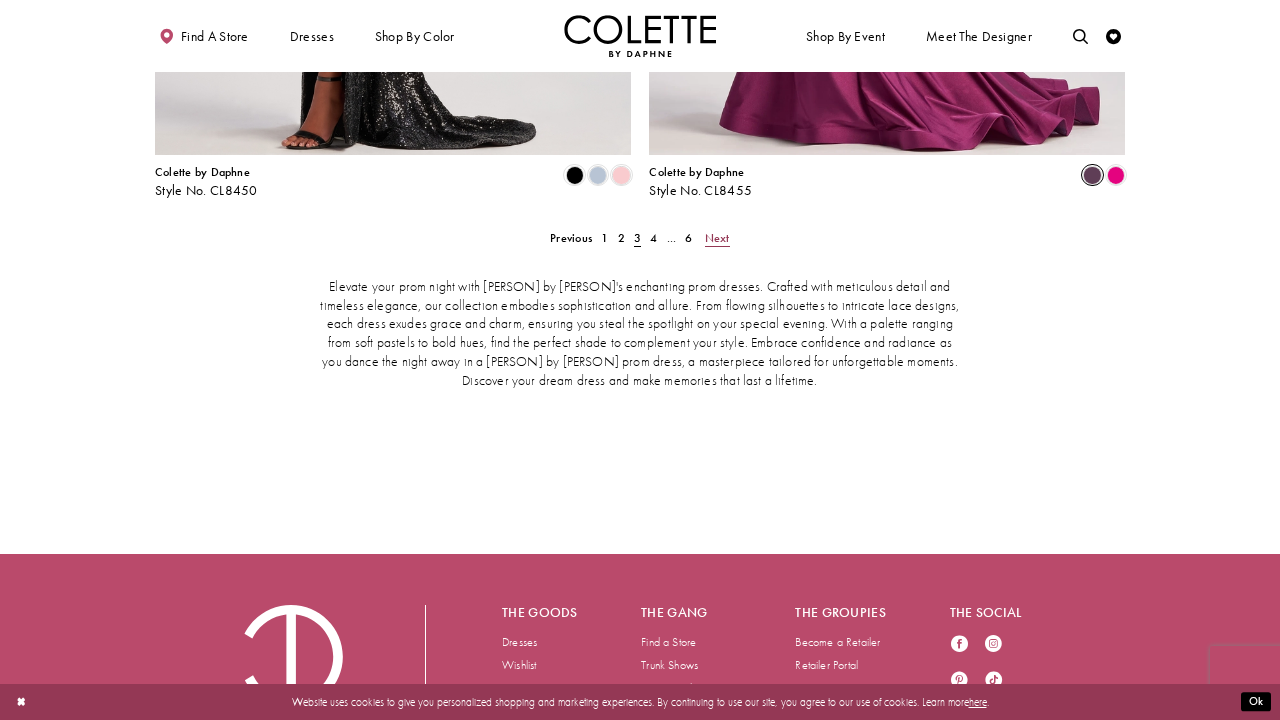 click on "Next" at bounding box center [717, 238] 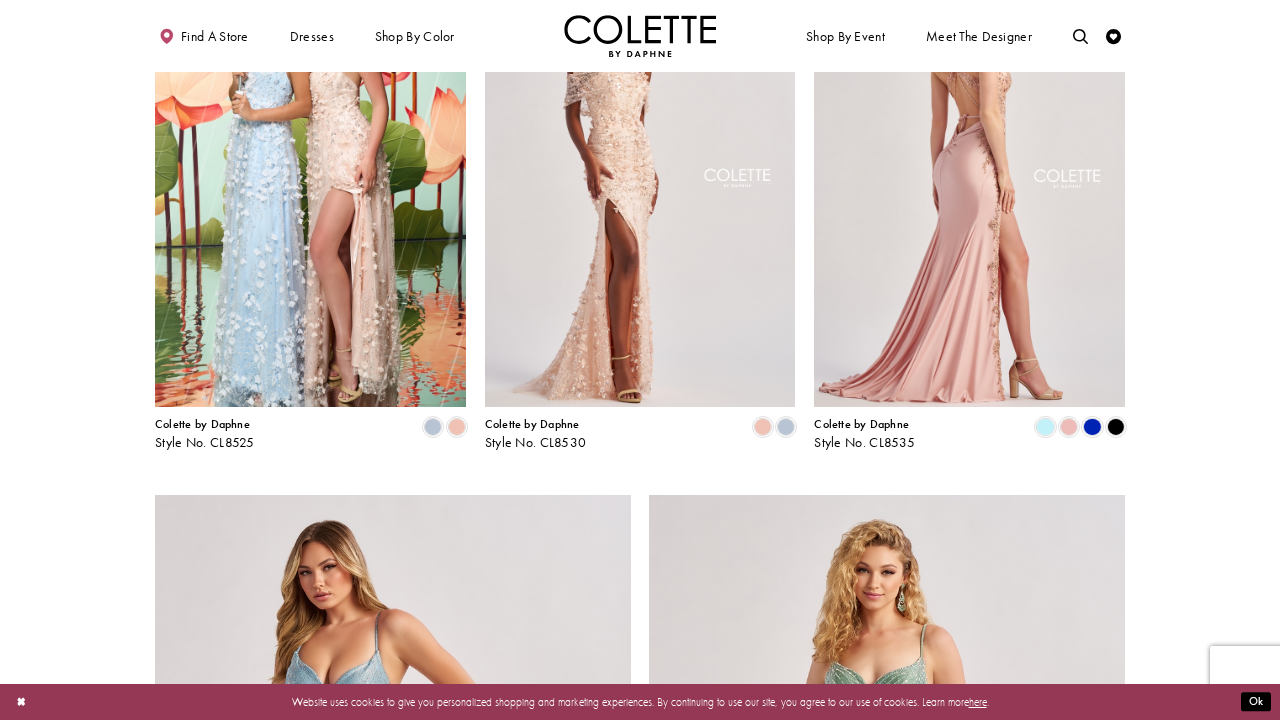 scroll, scrollTop: 2204, scrollLeft: 0, axis: vertical 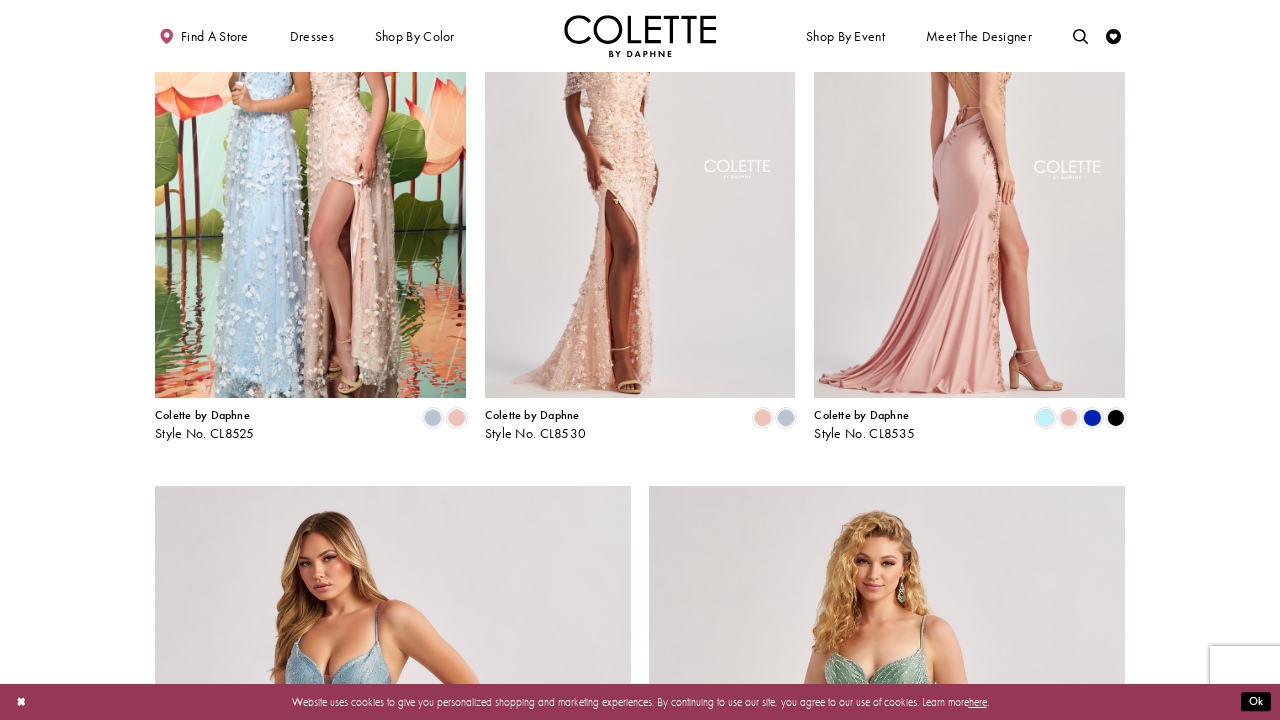 click at bounding box center [969, 172] 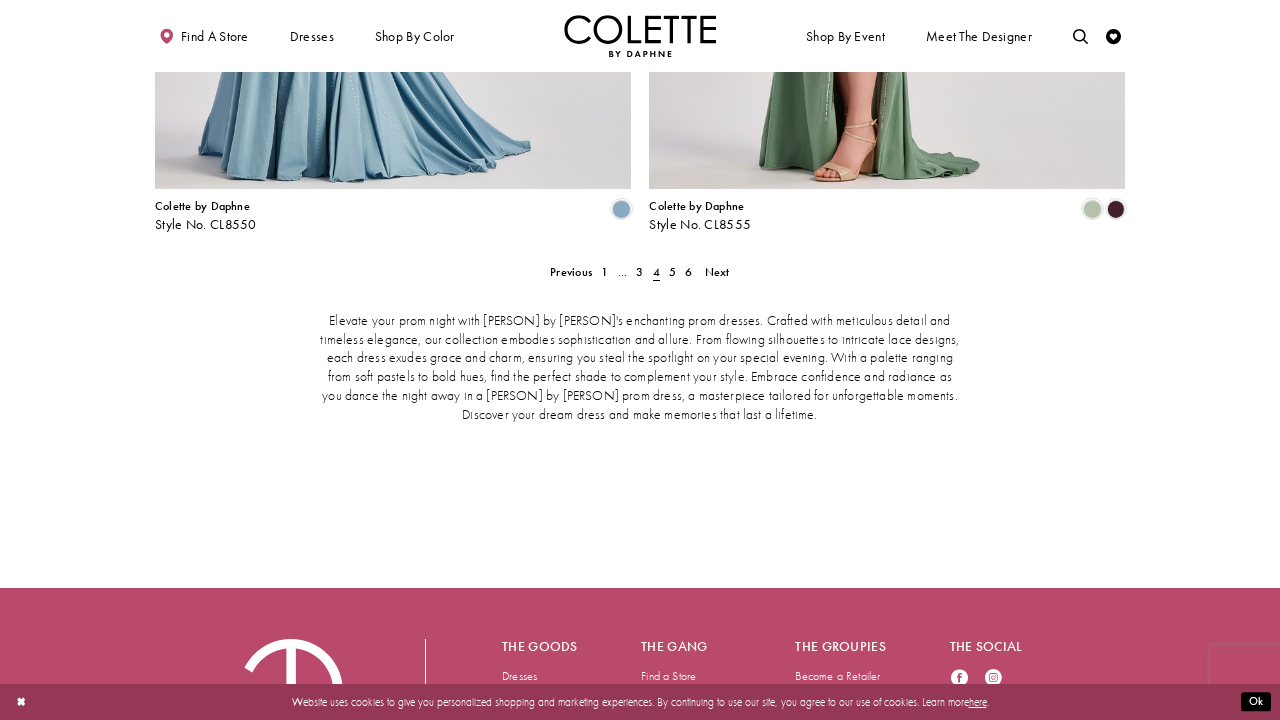 scroll, scrollTop: 2992, scrollLeft: 0, axis: vertical 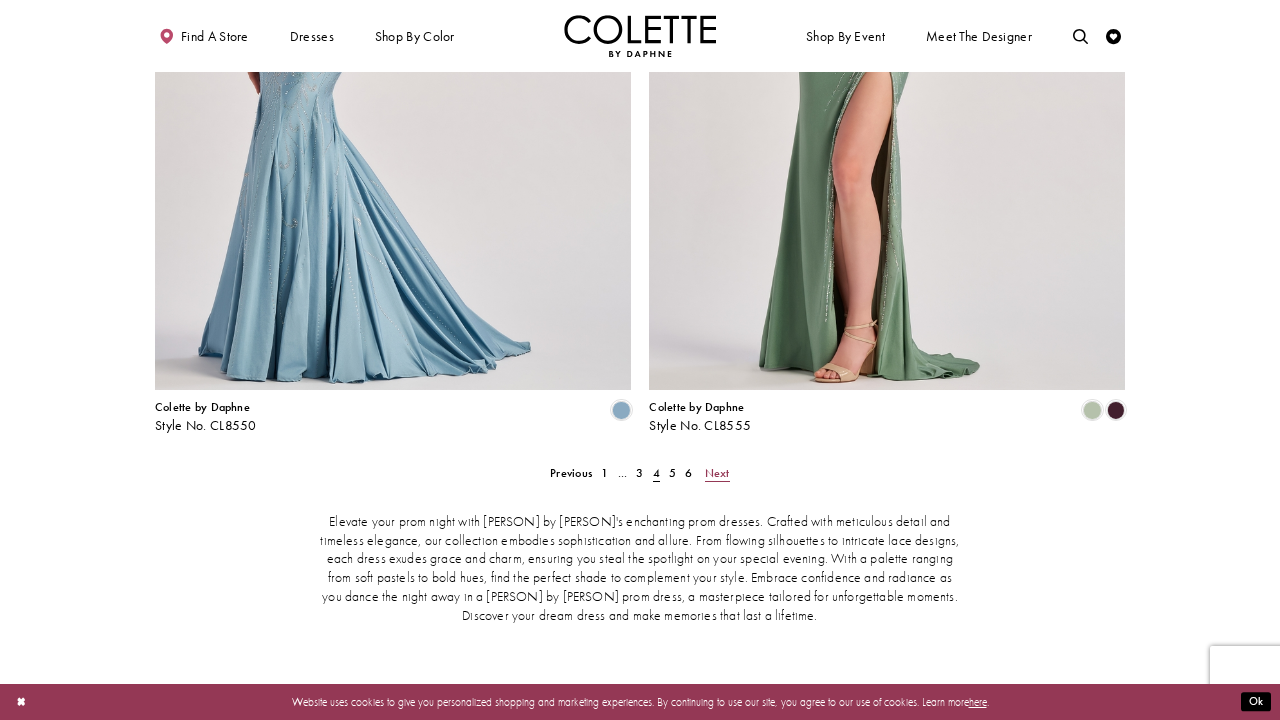 click on "Next" at bounding box center [717, 473] 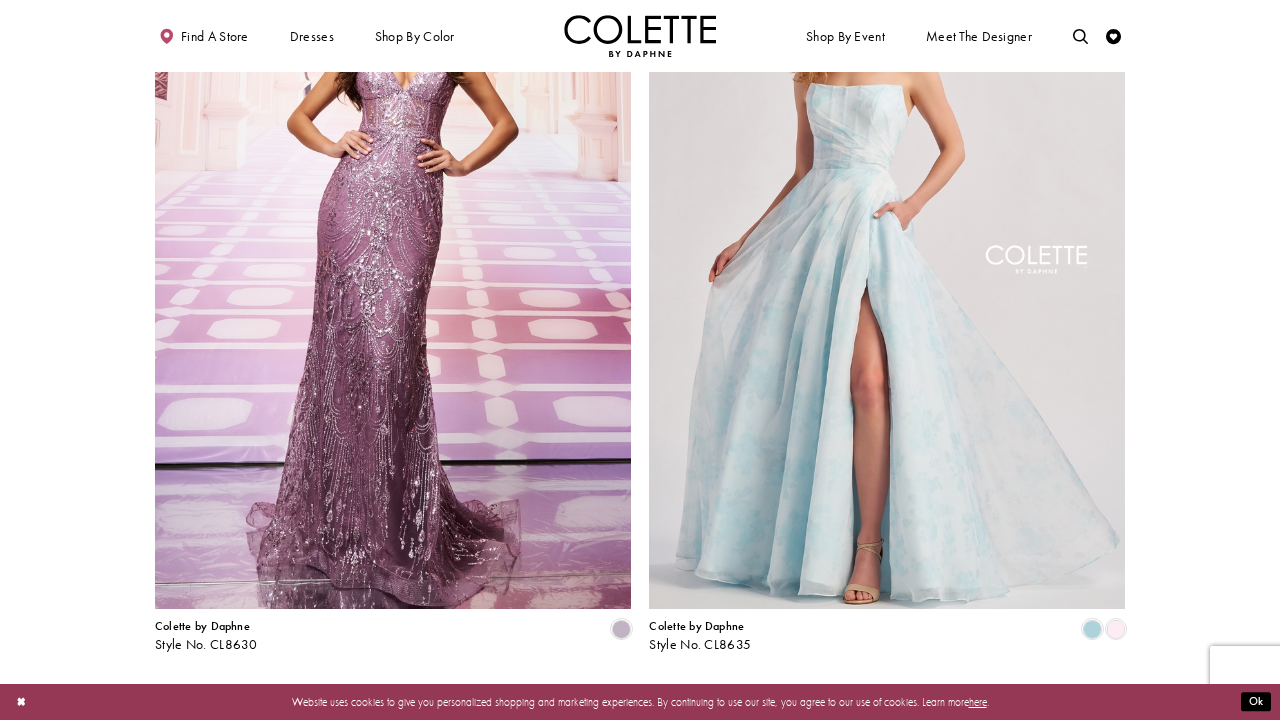 scroll, scrollTop: 3082, scrollLeft: 0, axis: vertical 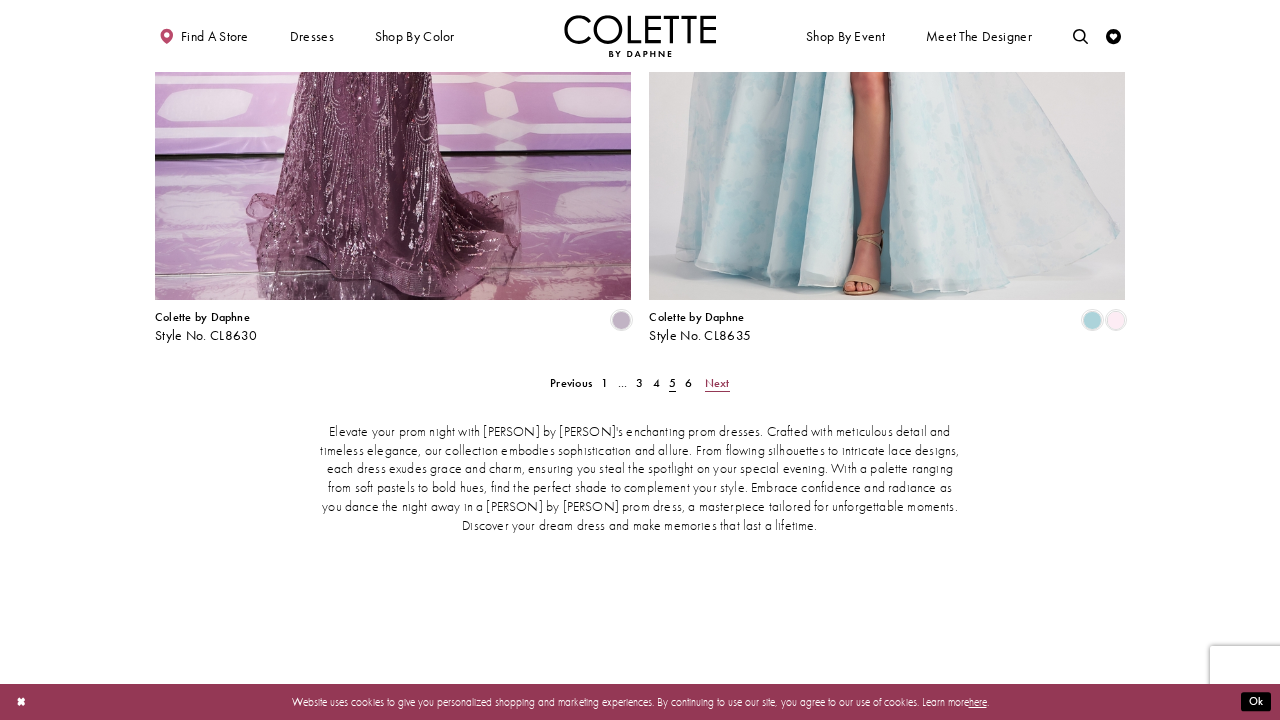 click on "Next" at bounding box center (717, 383) 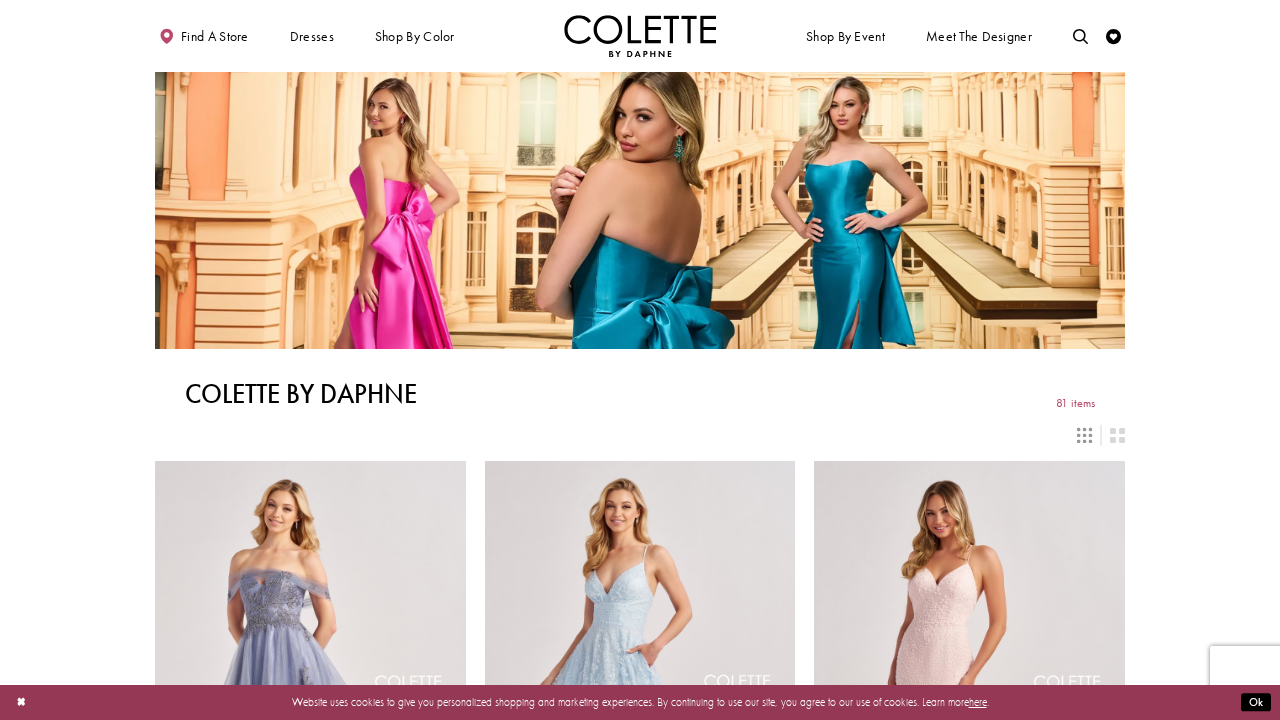 scroll, scrollTop: 0, scrollLeft: 0, axis: both 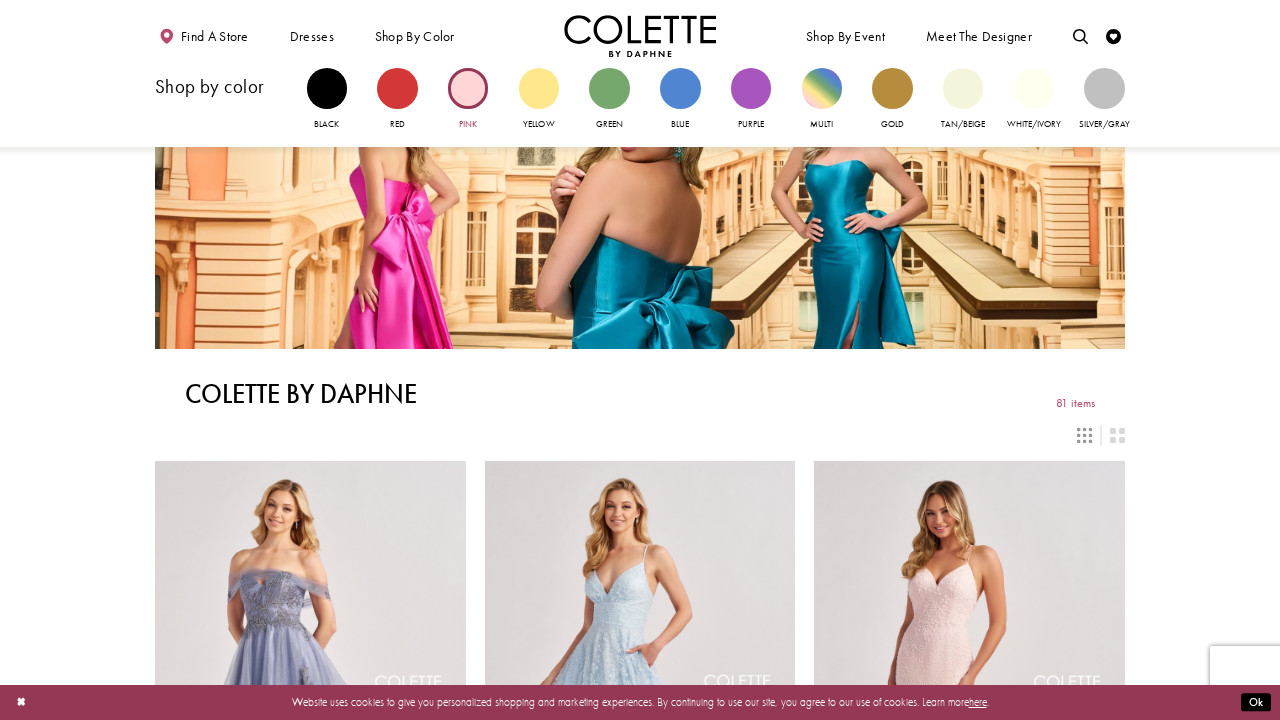 click at bounding box center [468, 88] 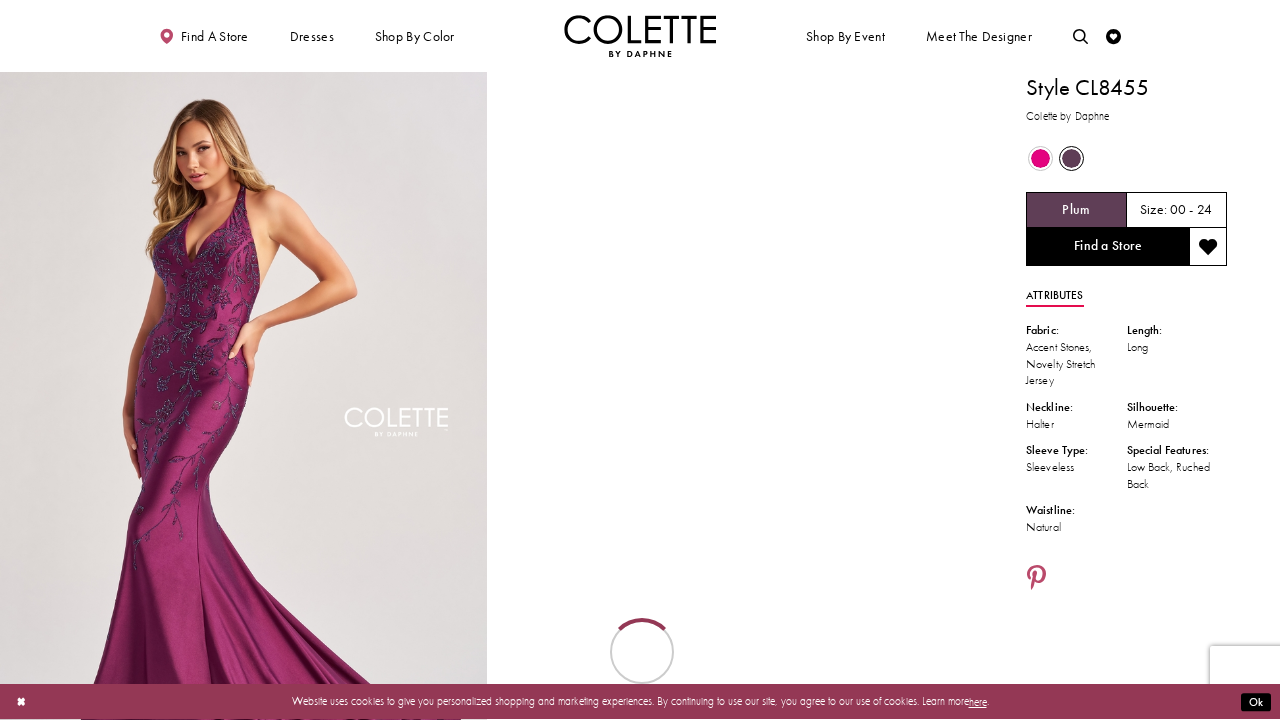 scroll, scrollTop: 0, scrollLeft: 0, axis: both 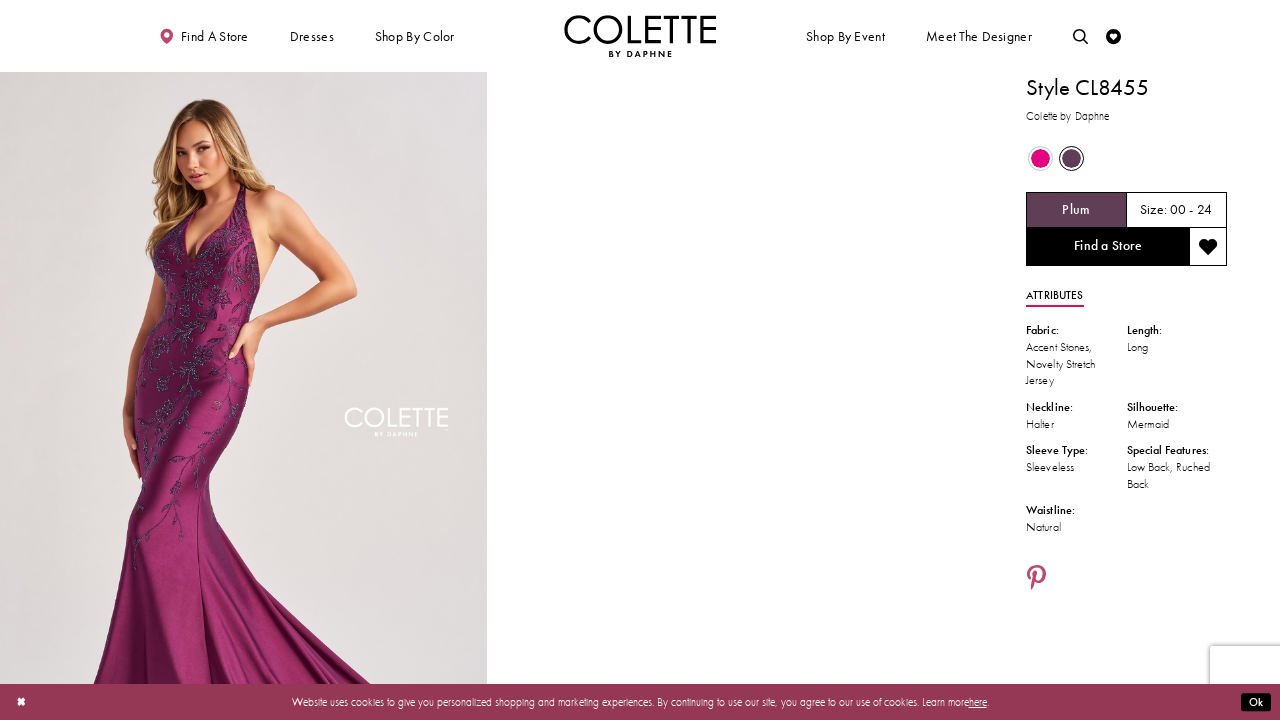 click at bounding box center [1040, 158] 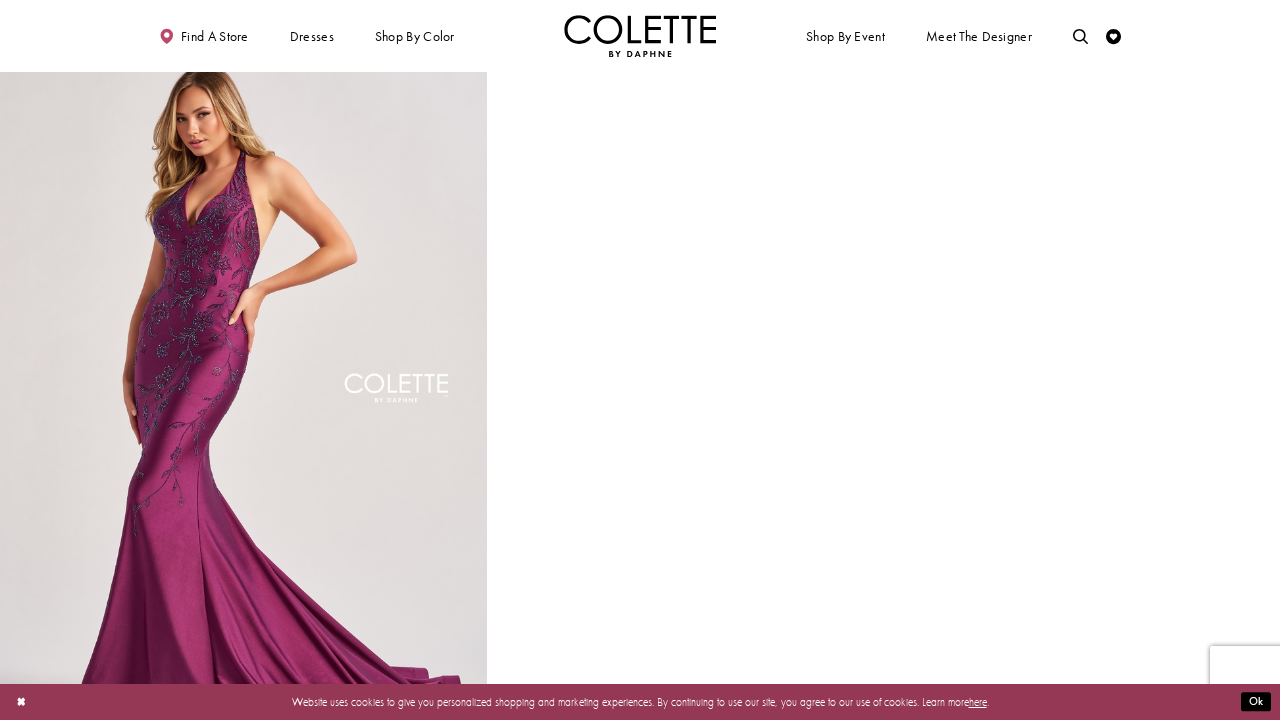 scroll, scrollTop: 863, scrollLeft: 0, axis: vertical 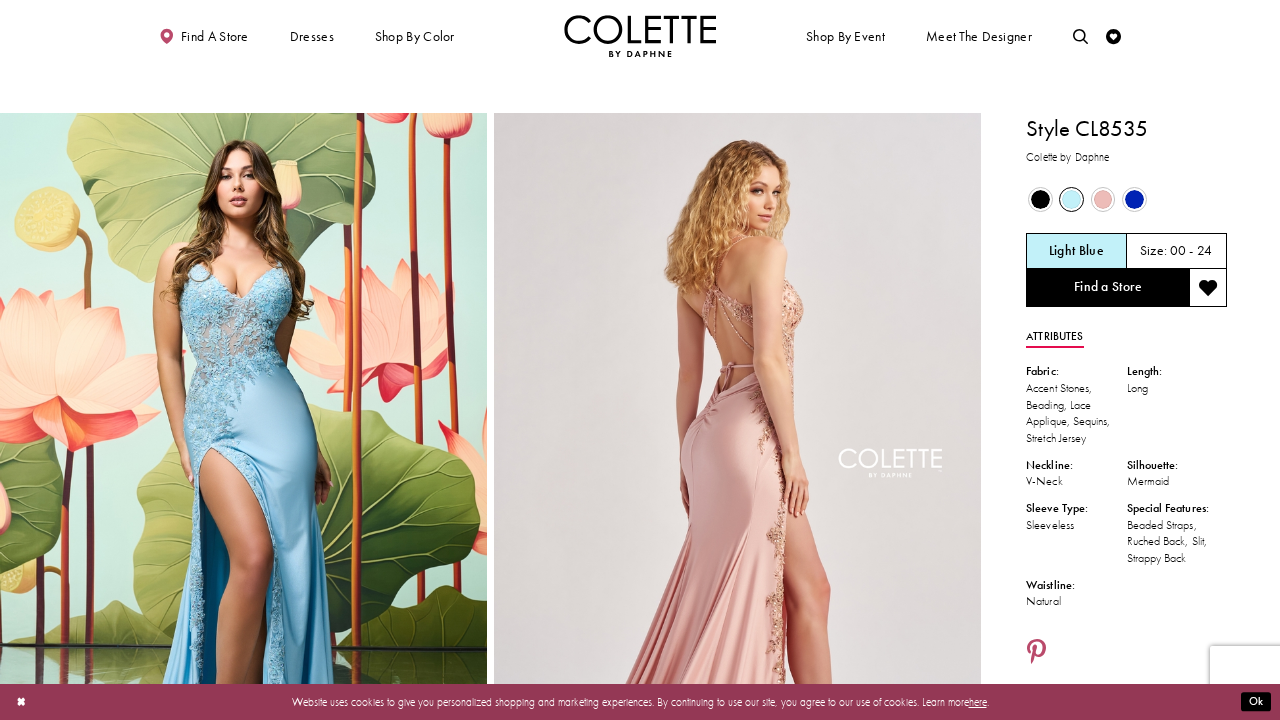 click at bounding box center [1103, 199] 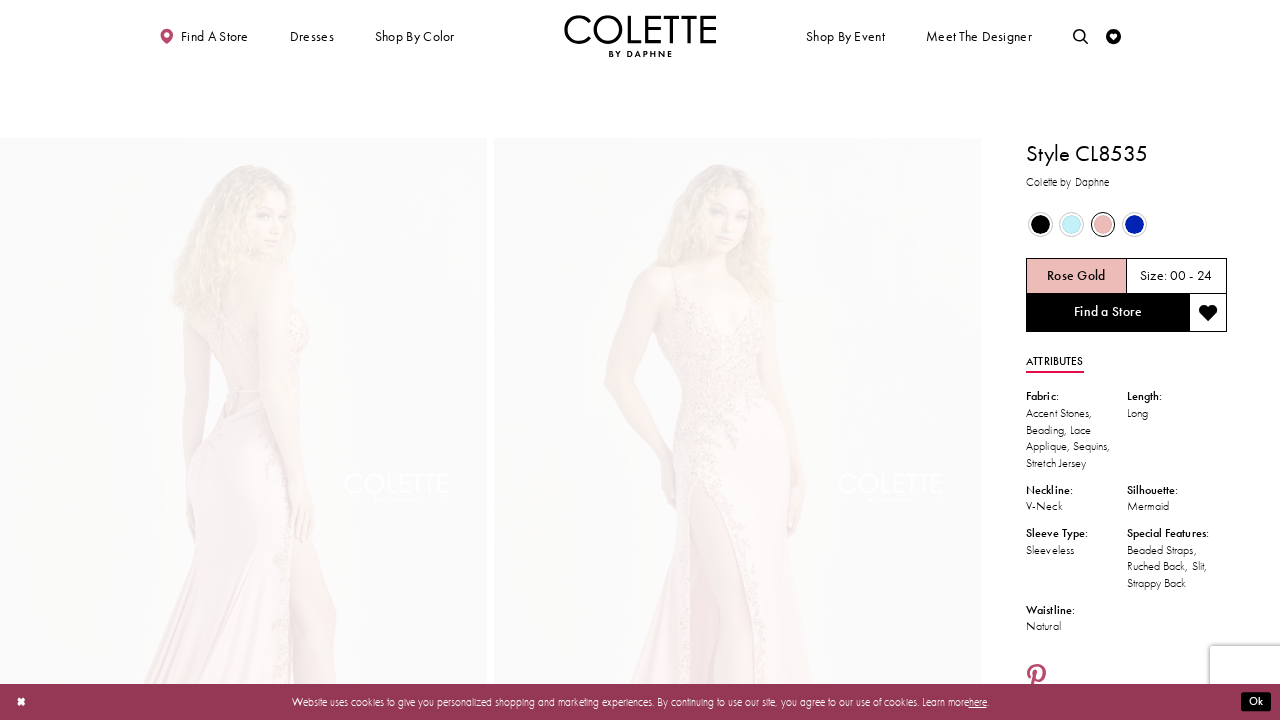 scroll, scrollTop: 0, scrollLeft: 0, axis: both 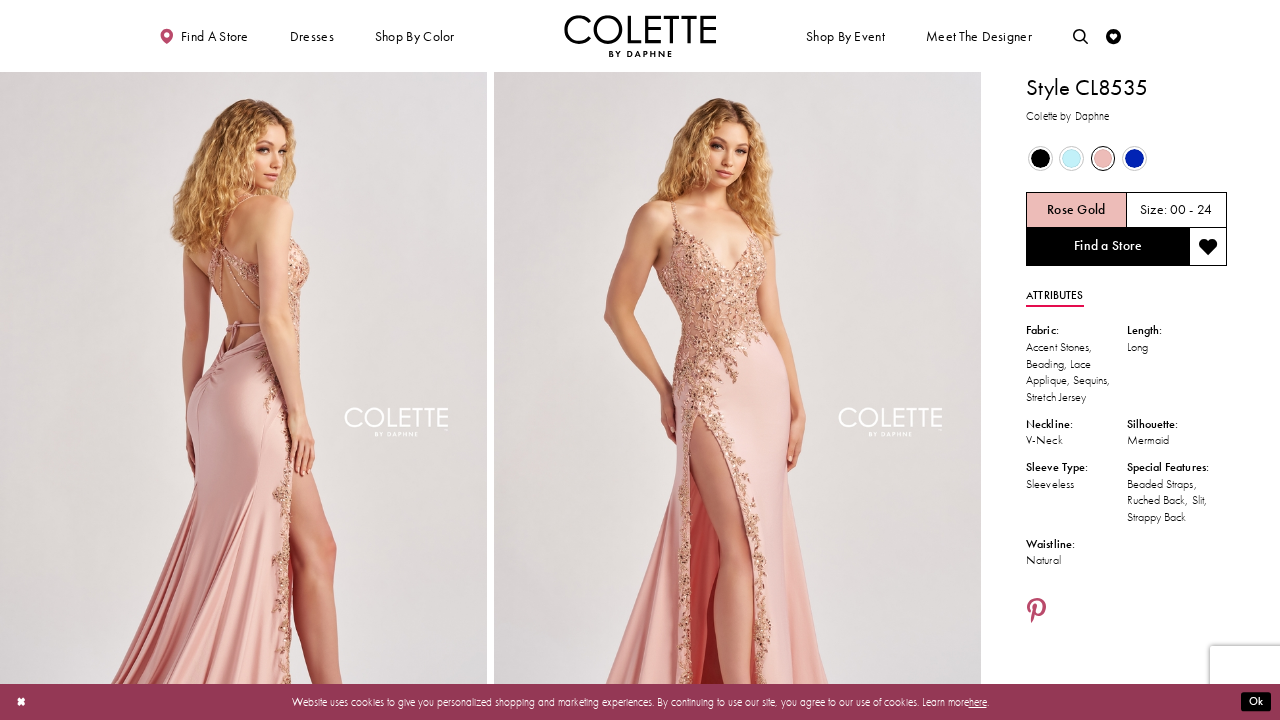 click at bounding box center (1040, 158) 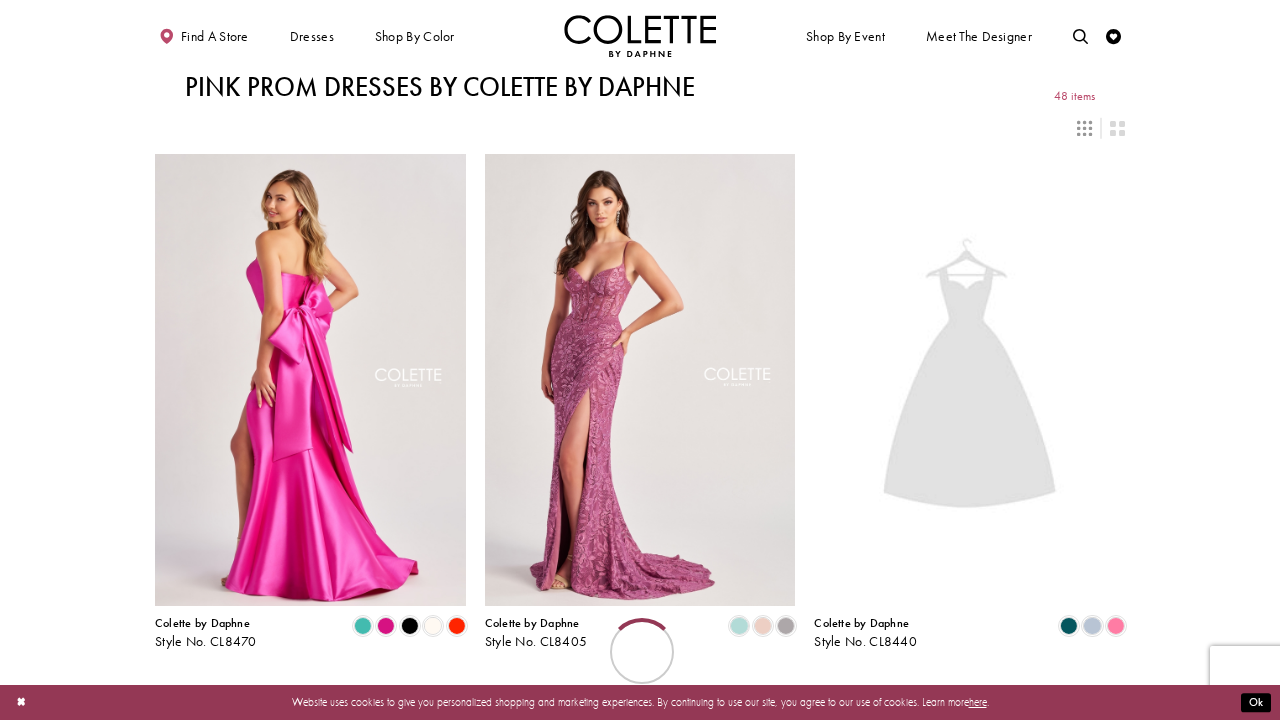 scroll, scrollTop: 0, scrollLeft: 0, axis: both 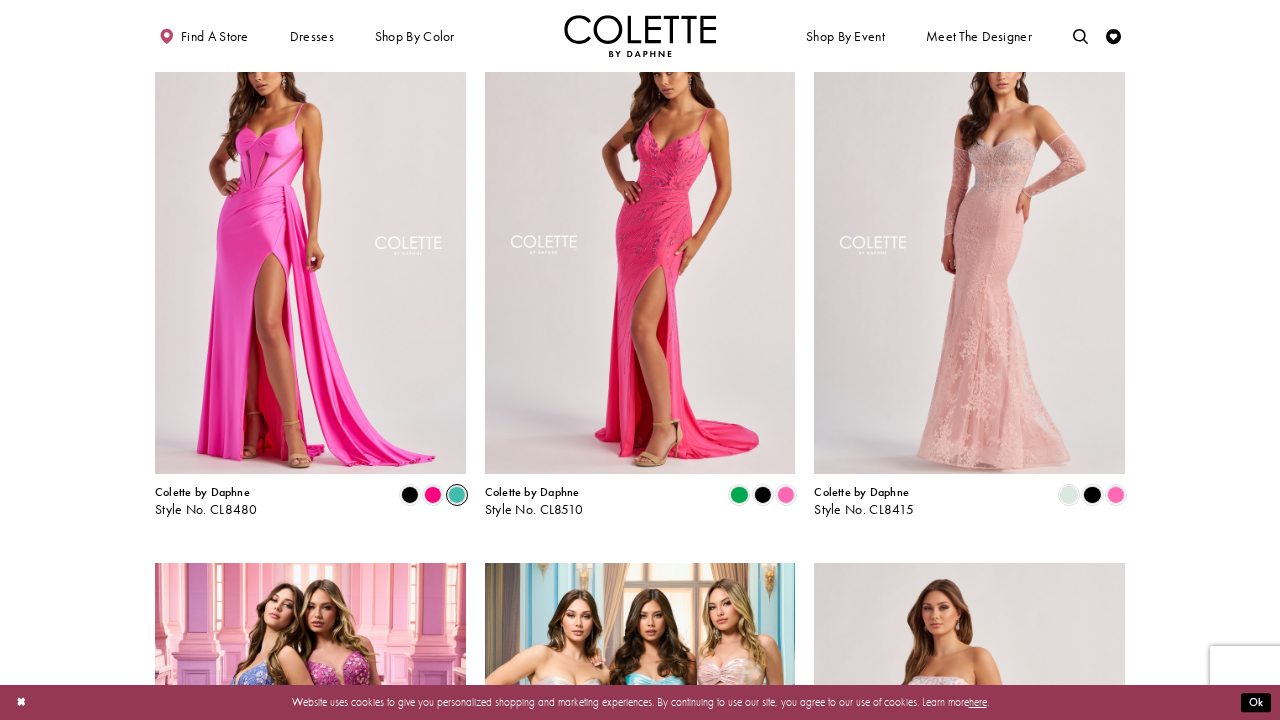 click at bounding box center [457, 495] 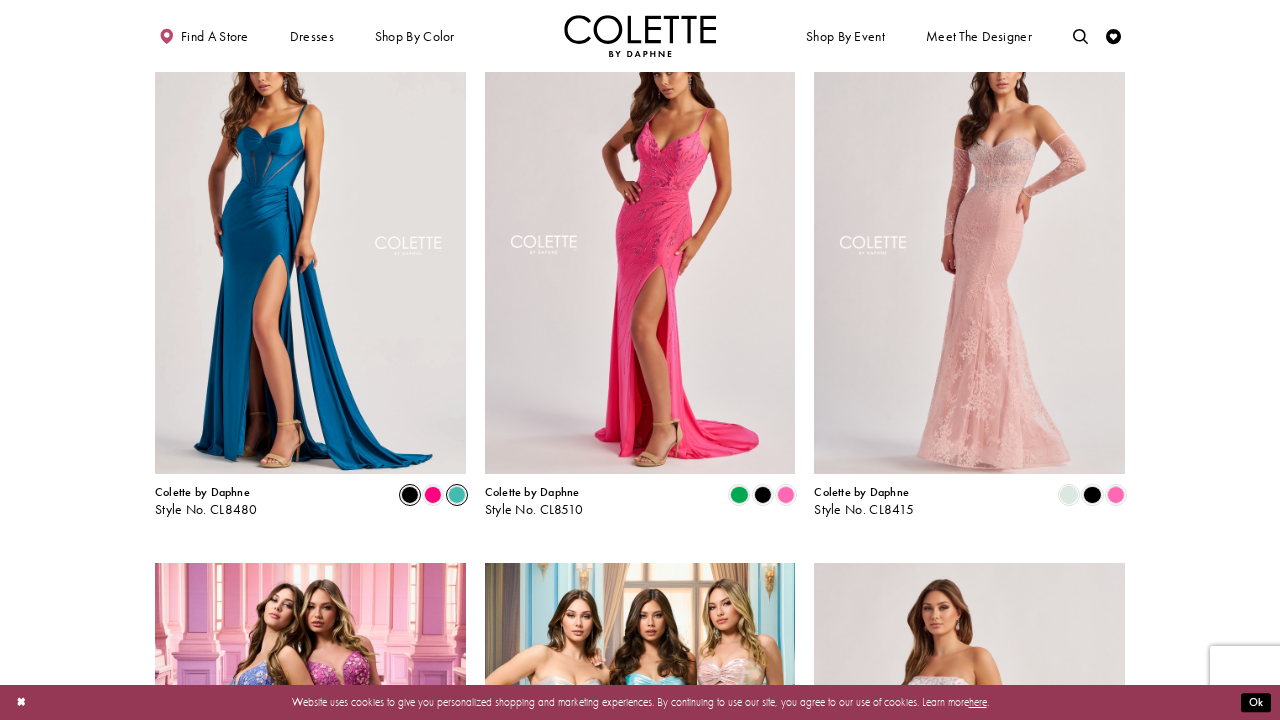 click at bounding box center [410, 495] 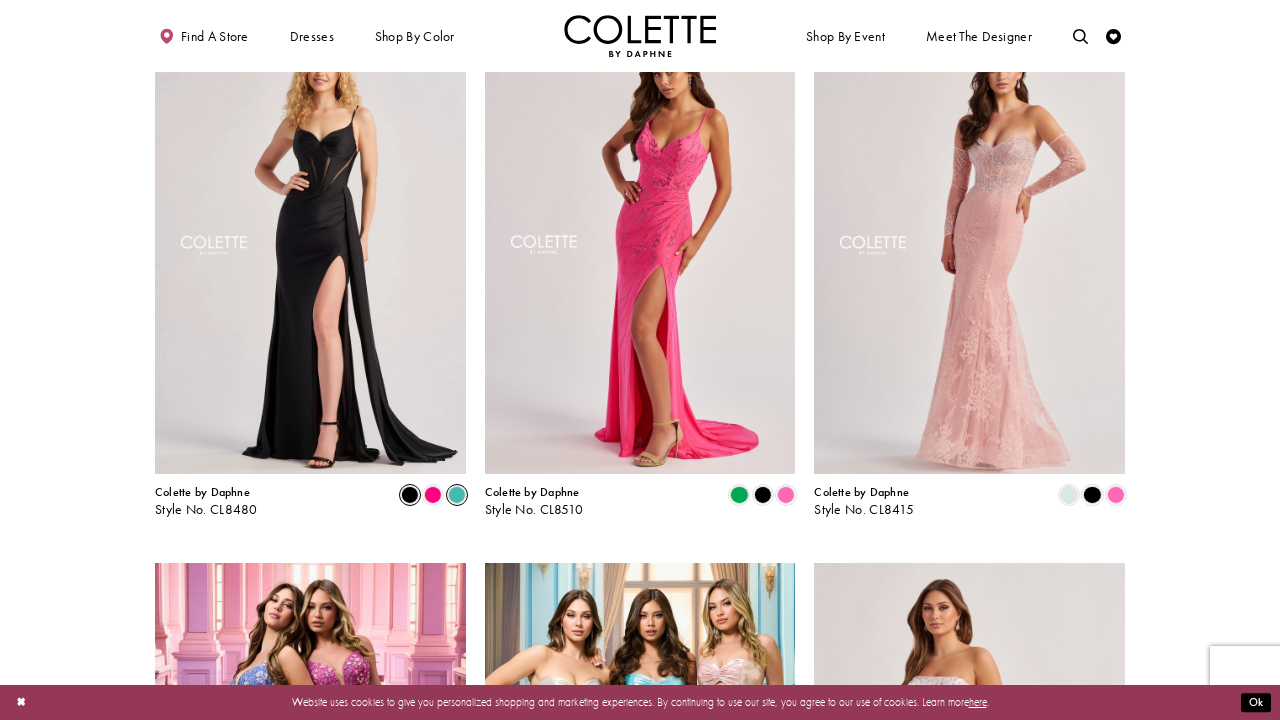 click at bounding box center (457, 495) 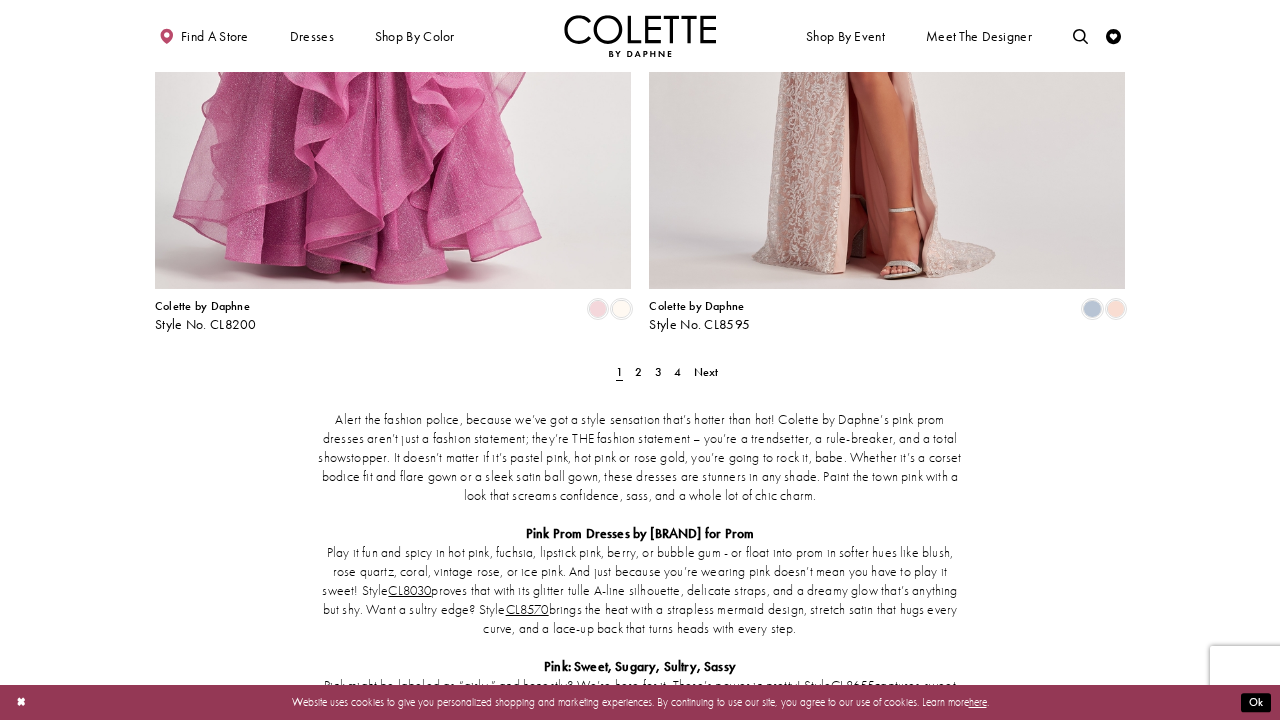 scroll, scrollTop: 2906, scrollLeft: 0, axis: vertical 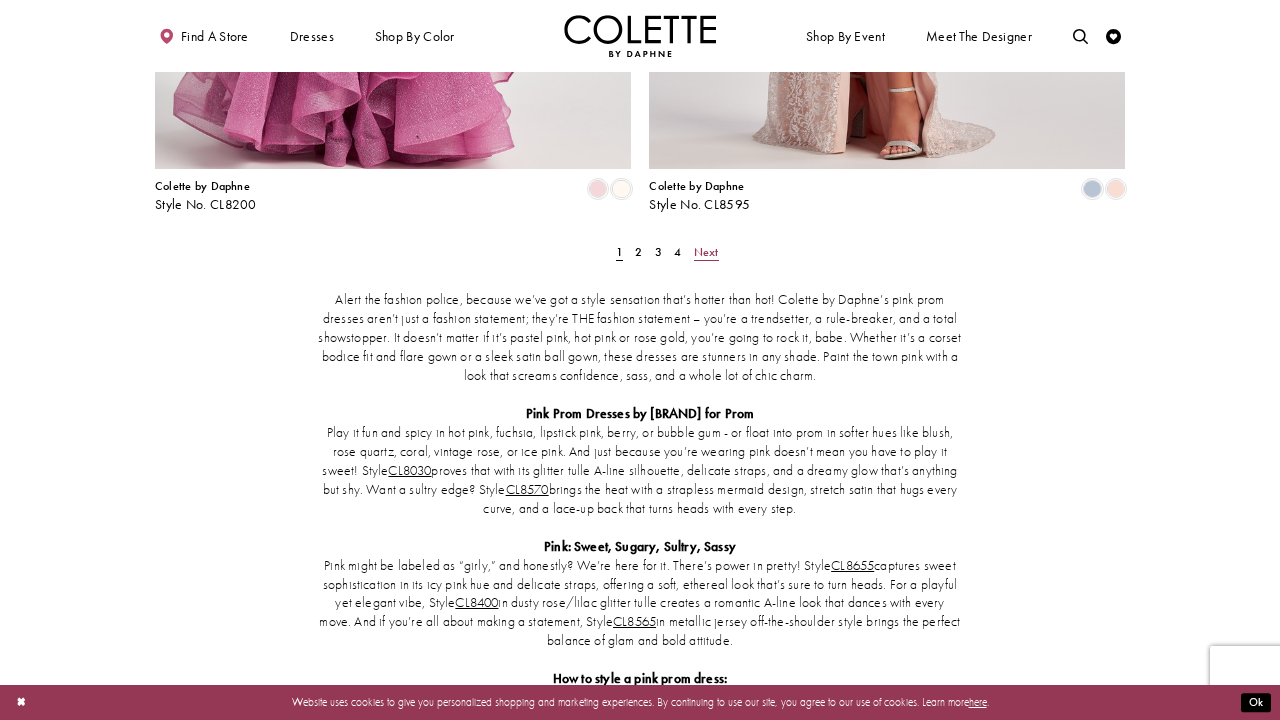 click on "Next" at bounding box center (706, 252) 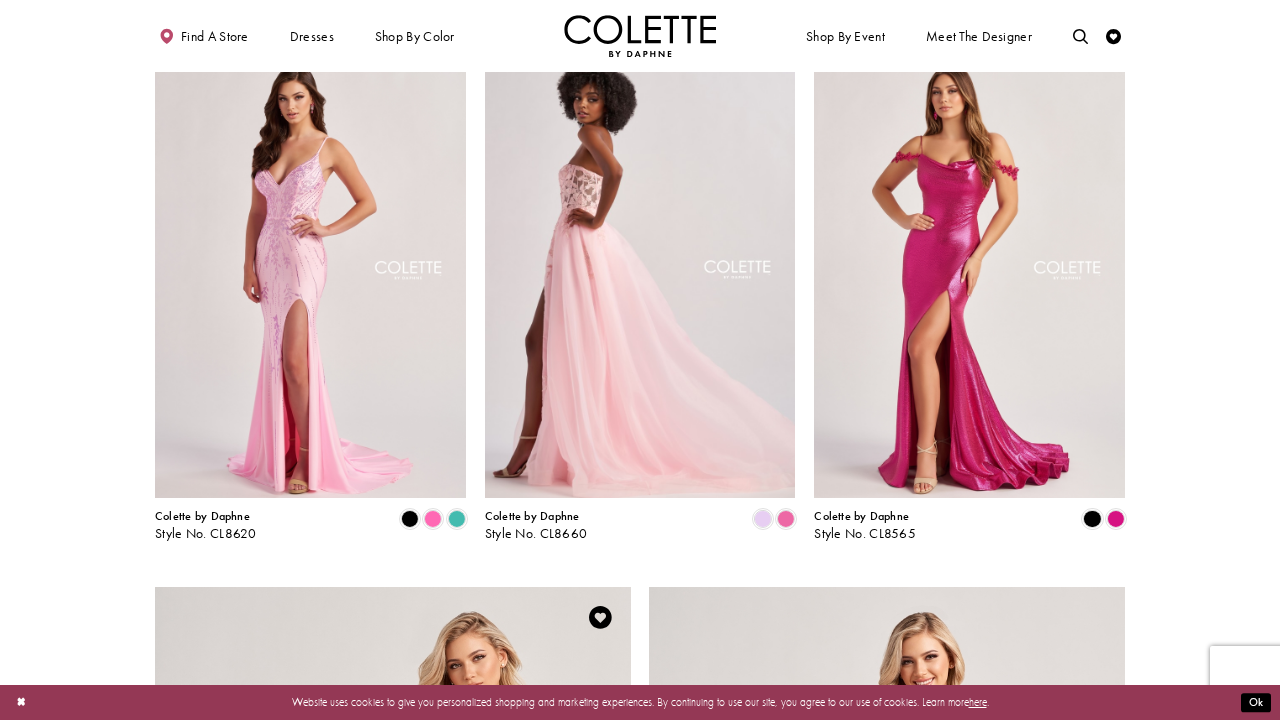 scroll, scrollTop: 1741, scrollLeft: 0, axis: vertical 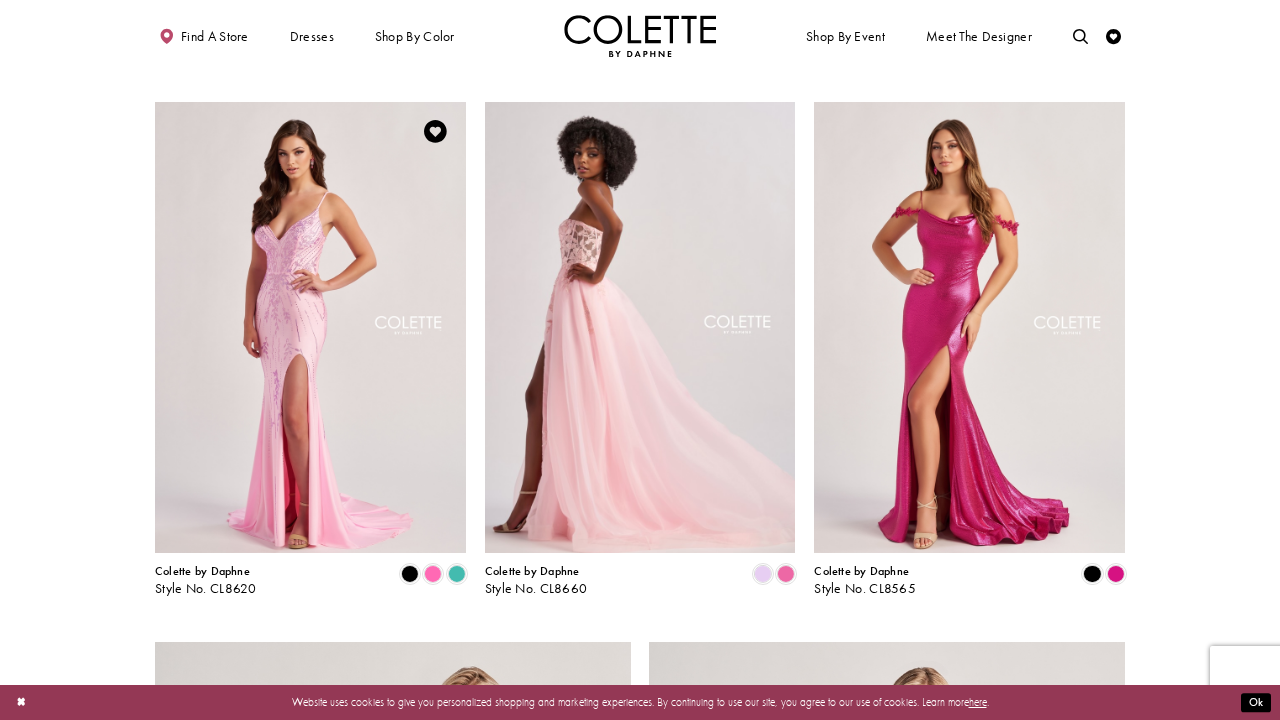 click at bounding box center (310, 328) 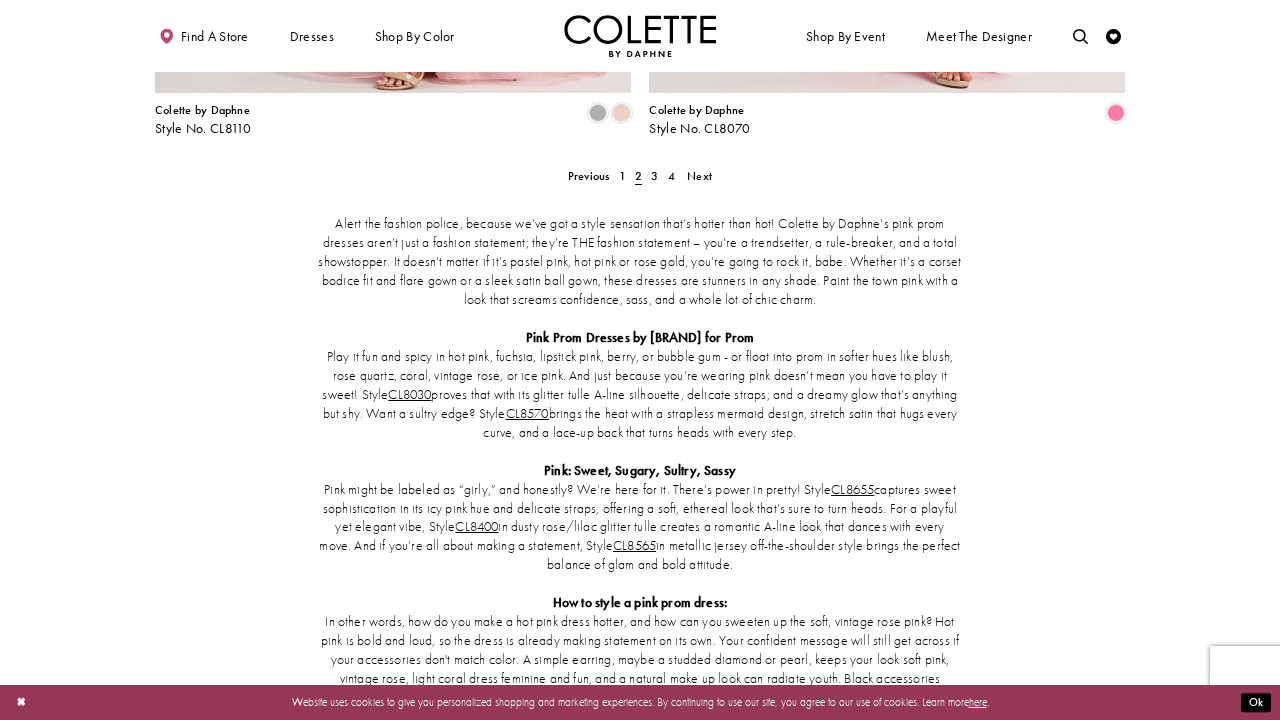 scroll, scrollTop: 3068, scrollLeft: 0, axis: vertical 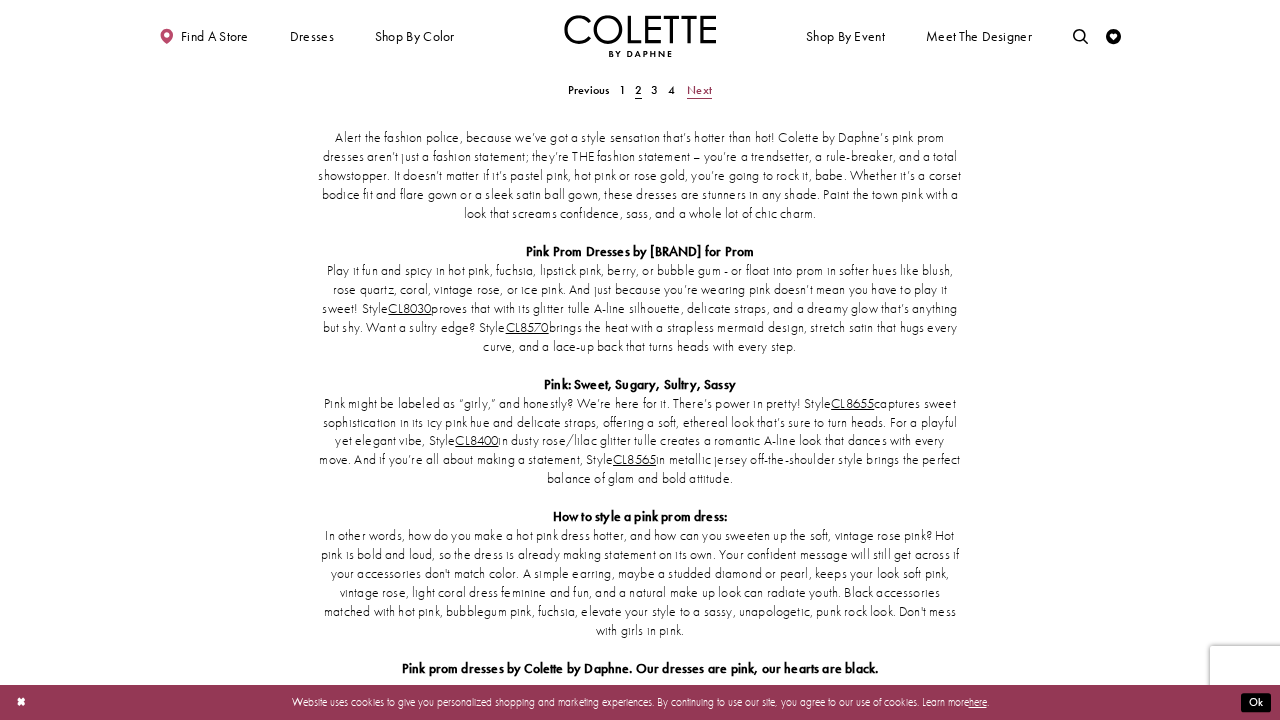 click on "Next" at bounding box center (699, 90) 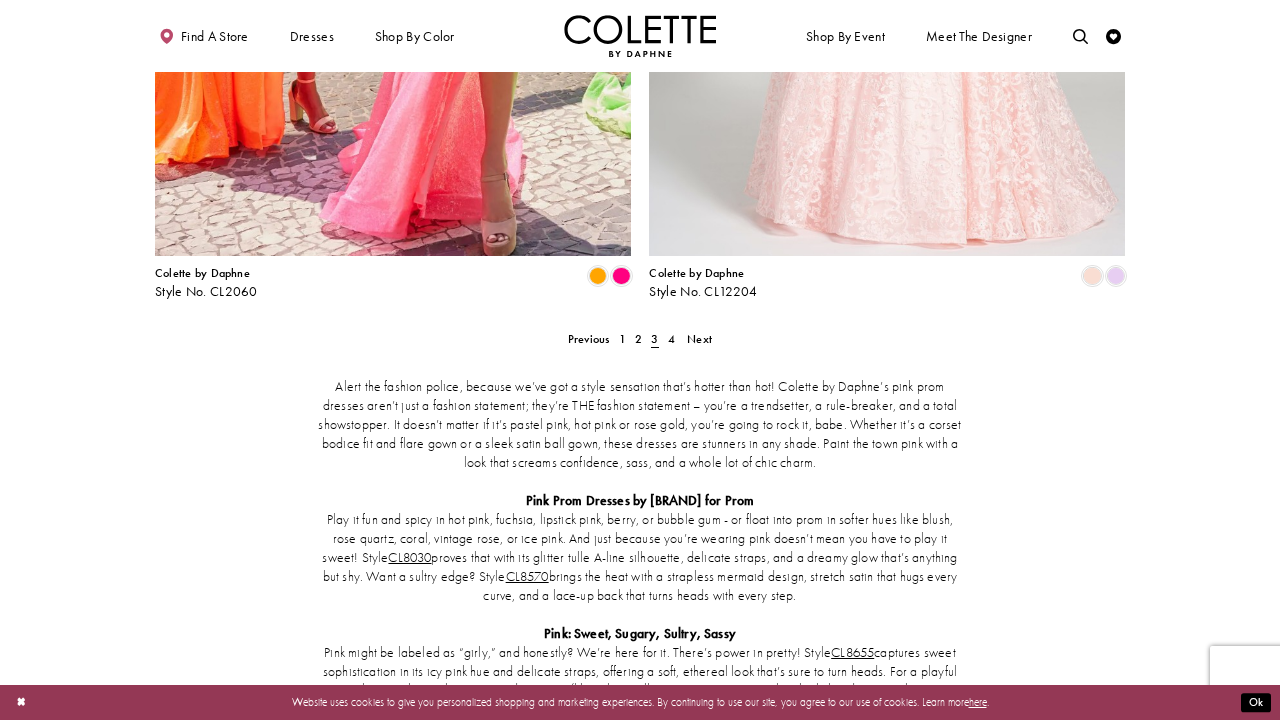 scroll, scrollTop: 2883, scrollLeft: 0, axis: vertical 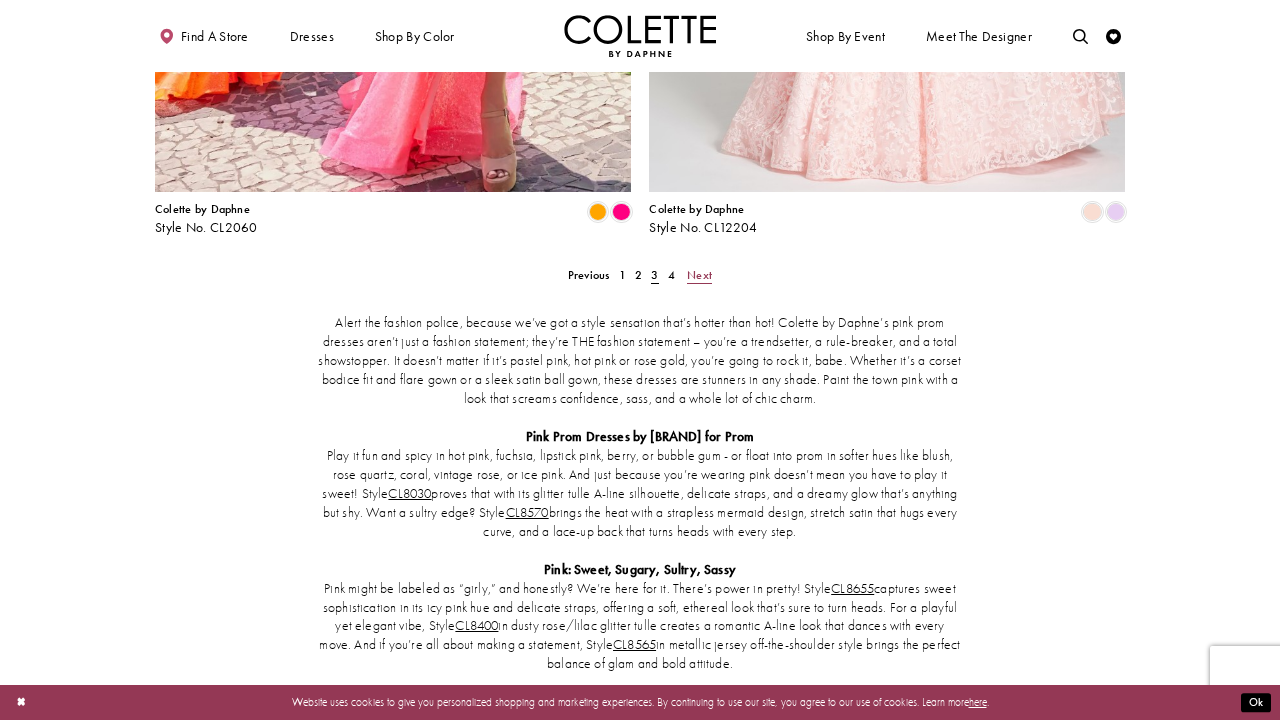 click on "Next" at bounding box center (699, 275) 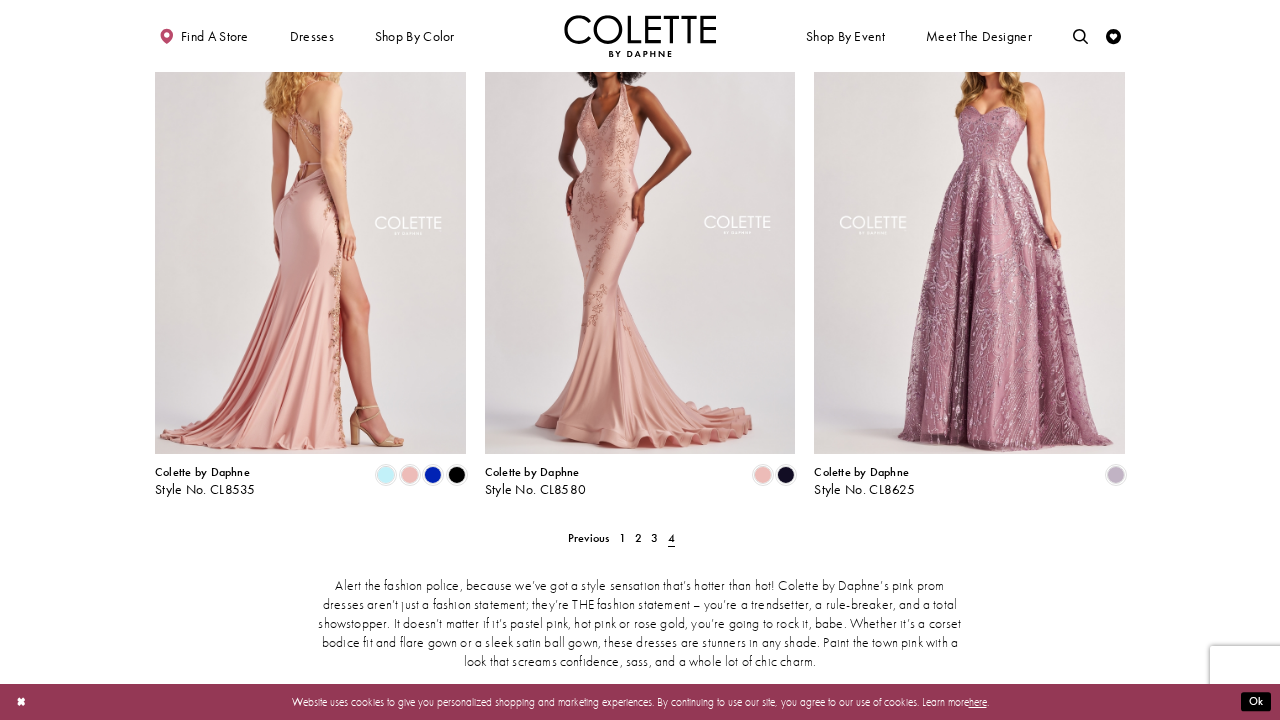 scroll, scrollTop: 763, scrollLeft: 0, axis: vertical 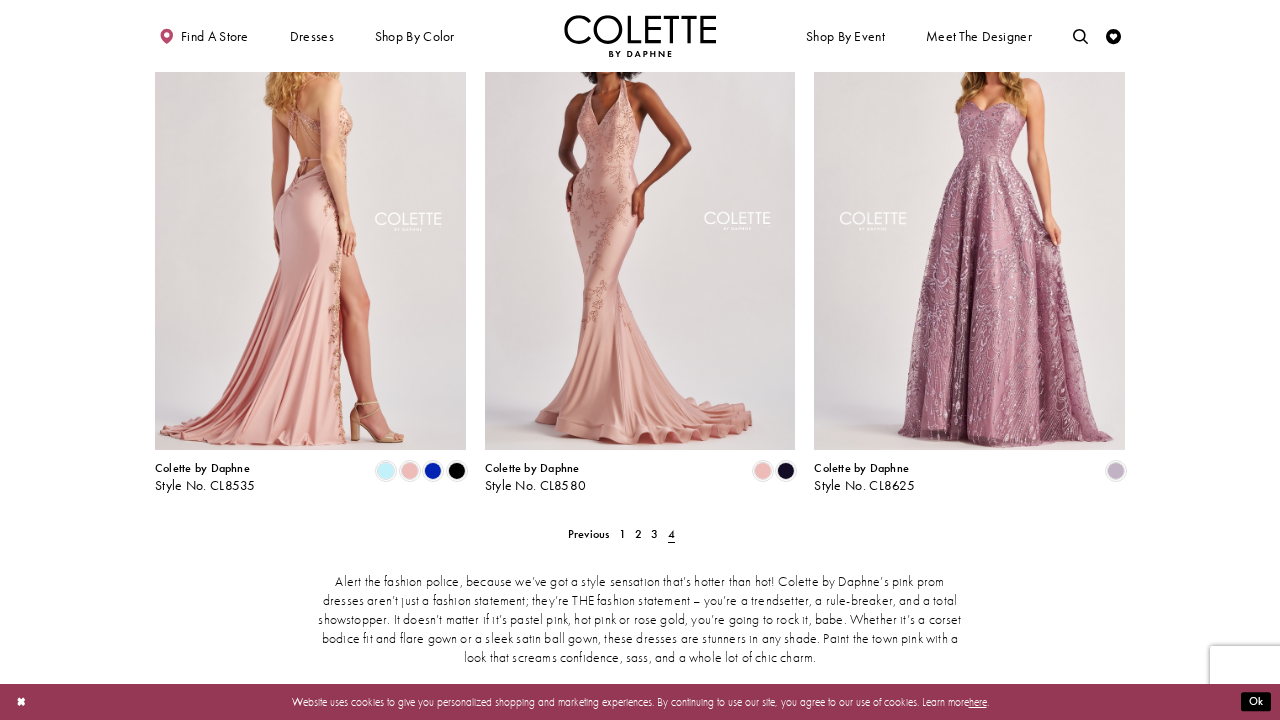 click at bounding box center [310, 224] 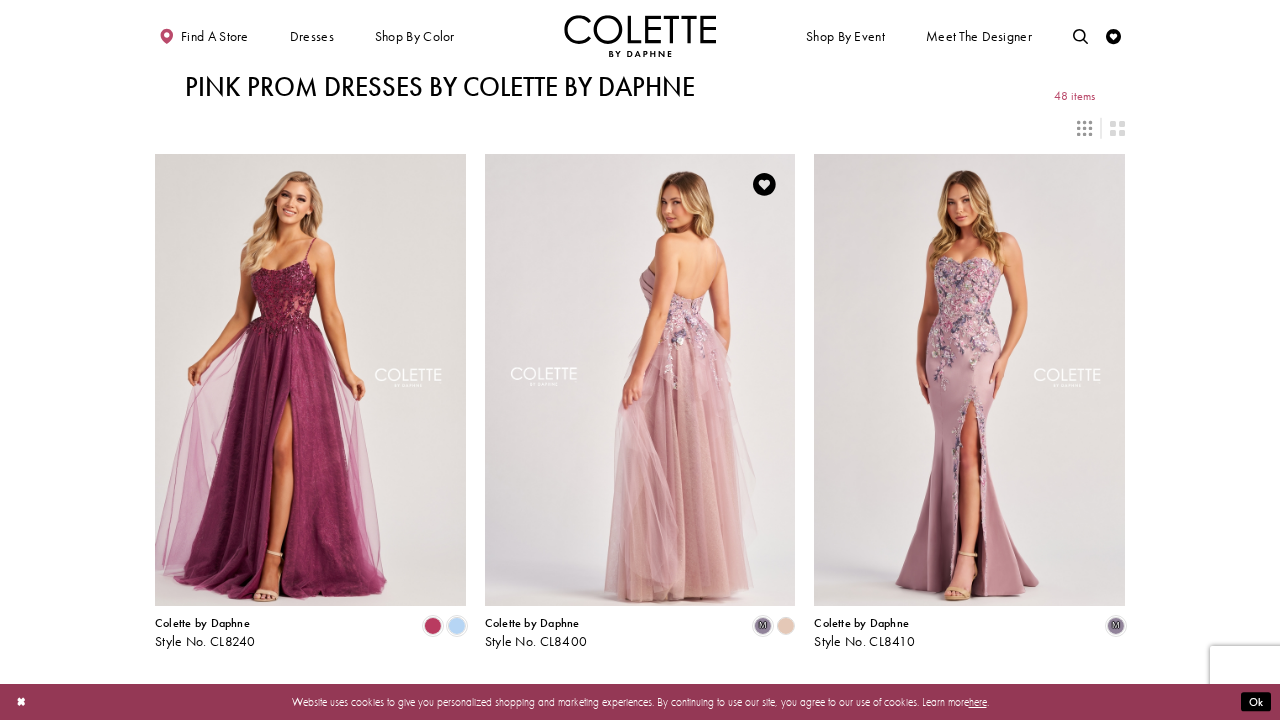 scroll, scrollTop: 0, scrollLeft: 0, axis: both 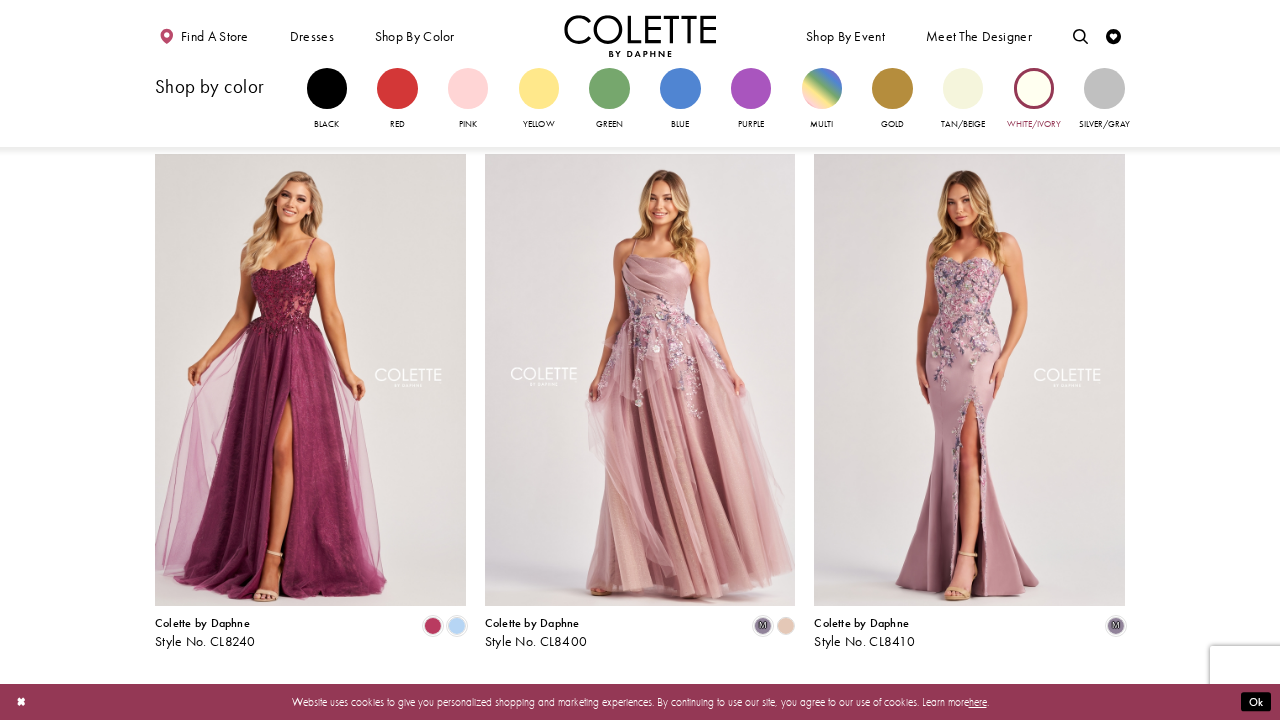 click at bounding box center [1034, 88] 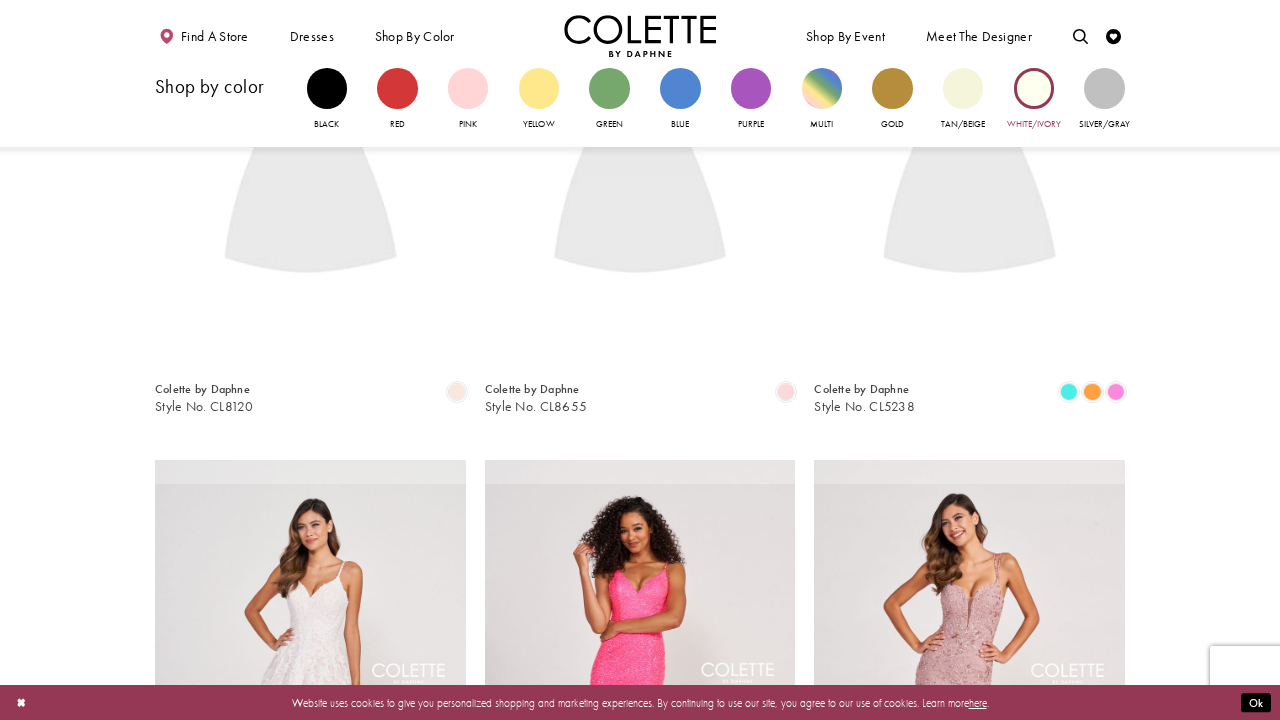scroll, scrollTop: 93, scrollLeft: 0, axis: vertical 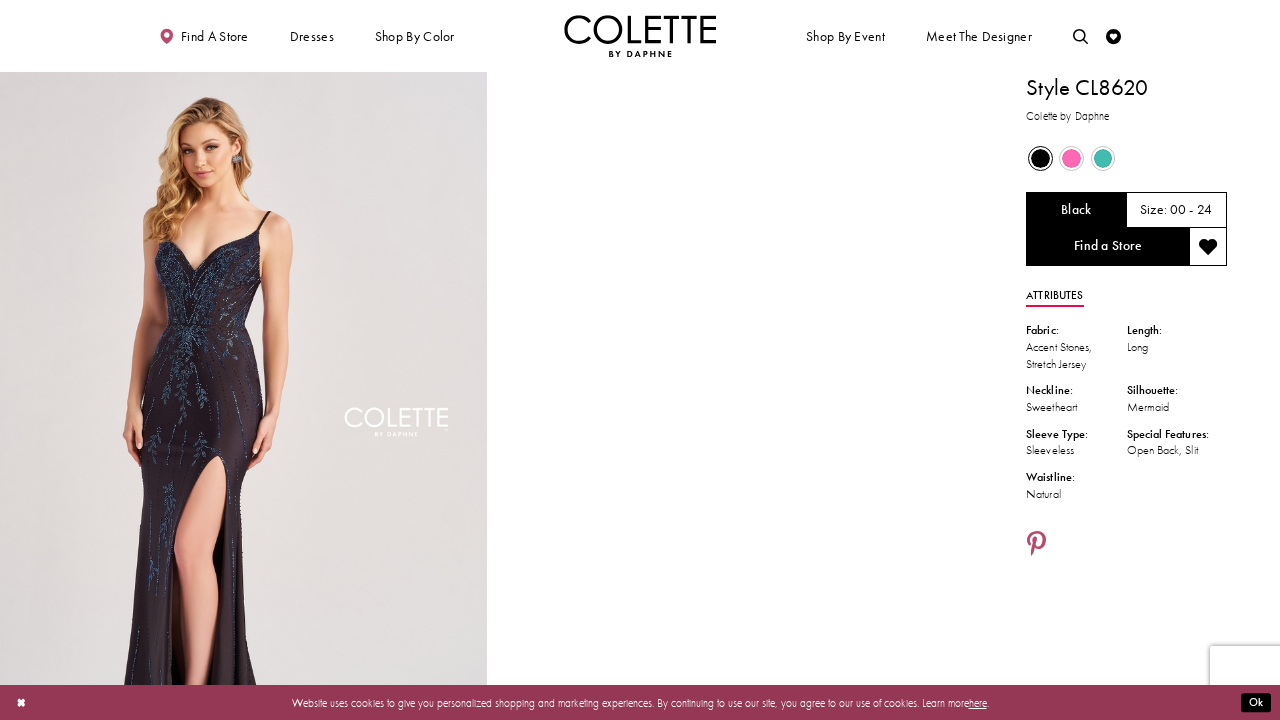 click at bounding box center [1103, 158] 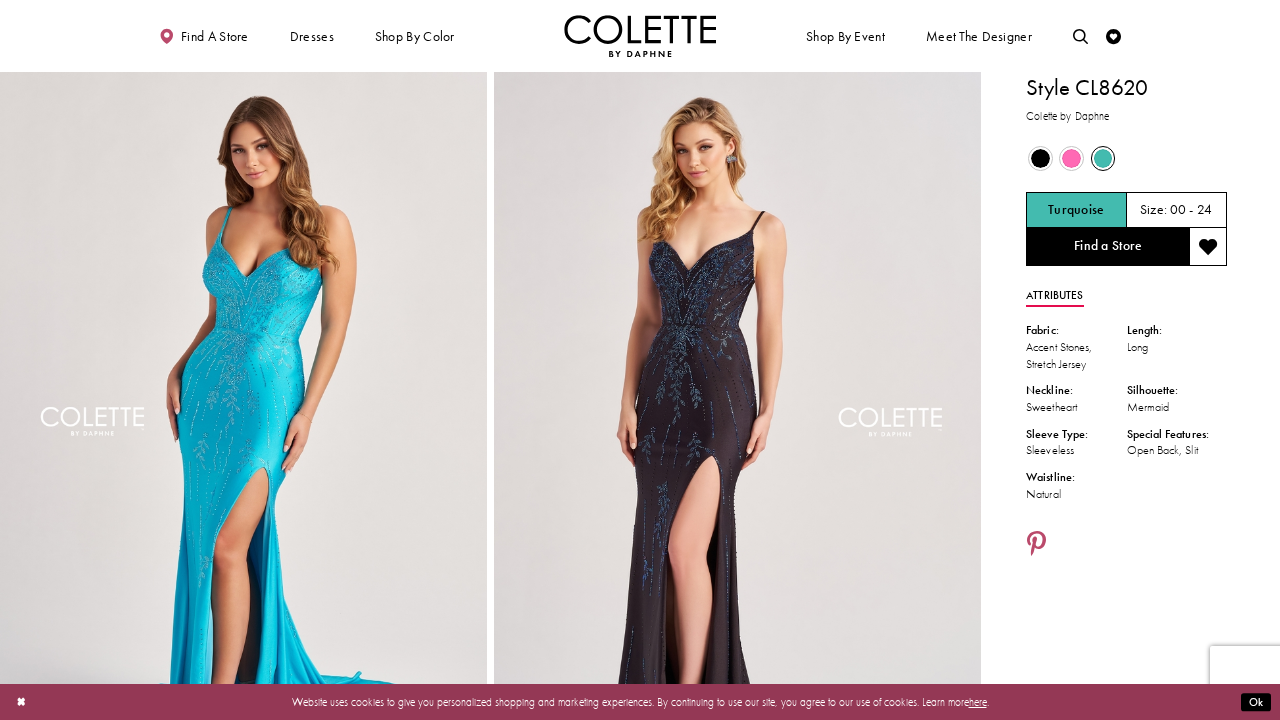 click at bounding box center (1071, 158) 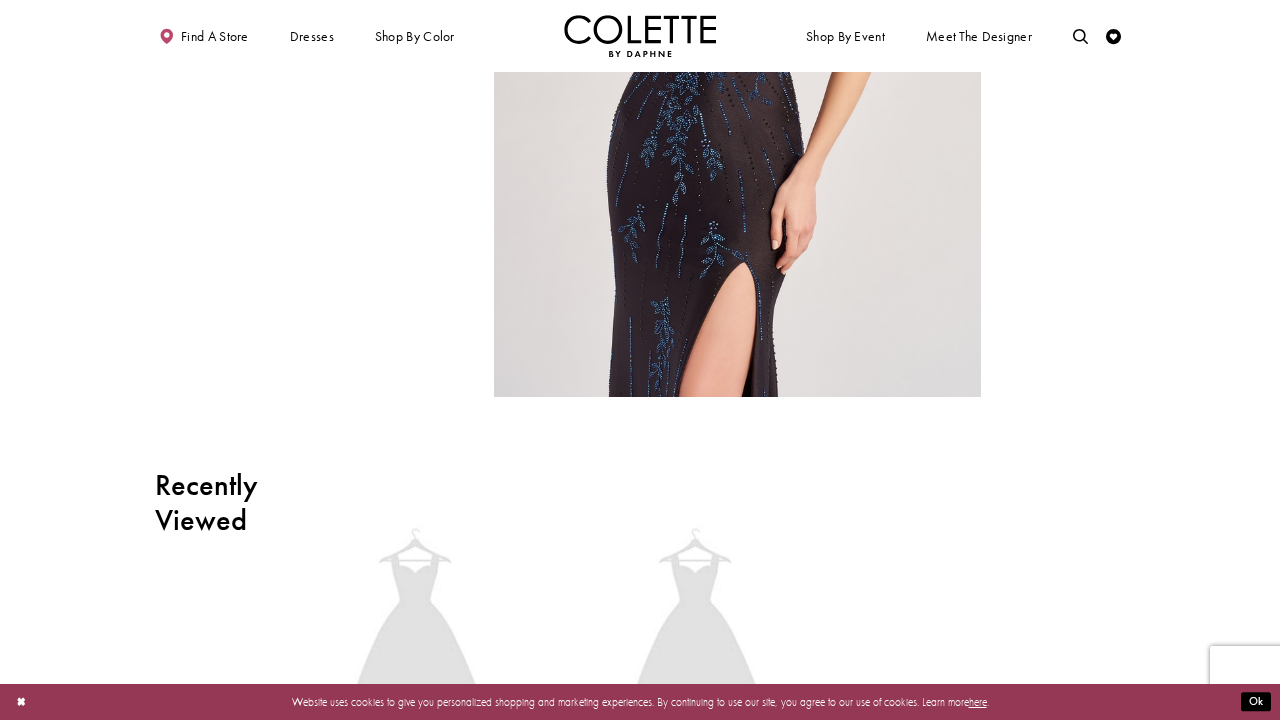 scroll, scrollTop: 2265, scrollLeft: 0, axis: vertical 